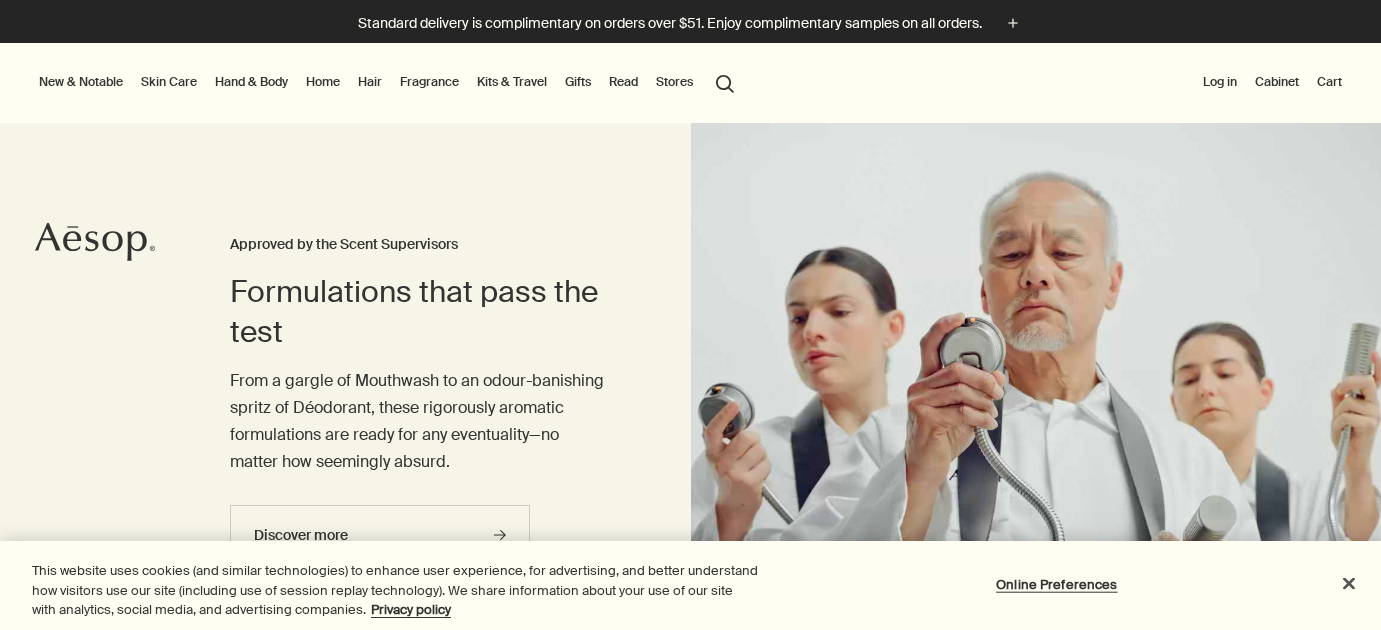 scroll, scrollTop: 155, scrollLeft: 0, axis: vertical 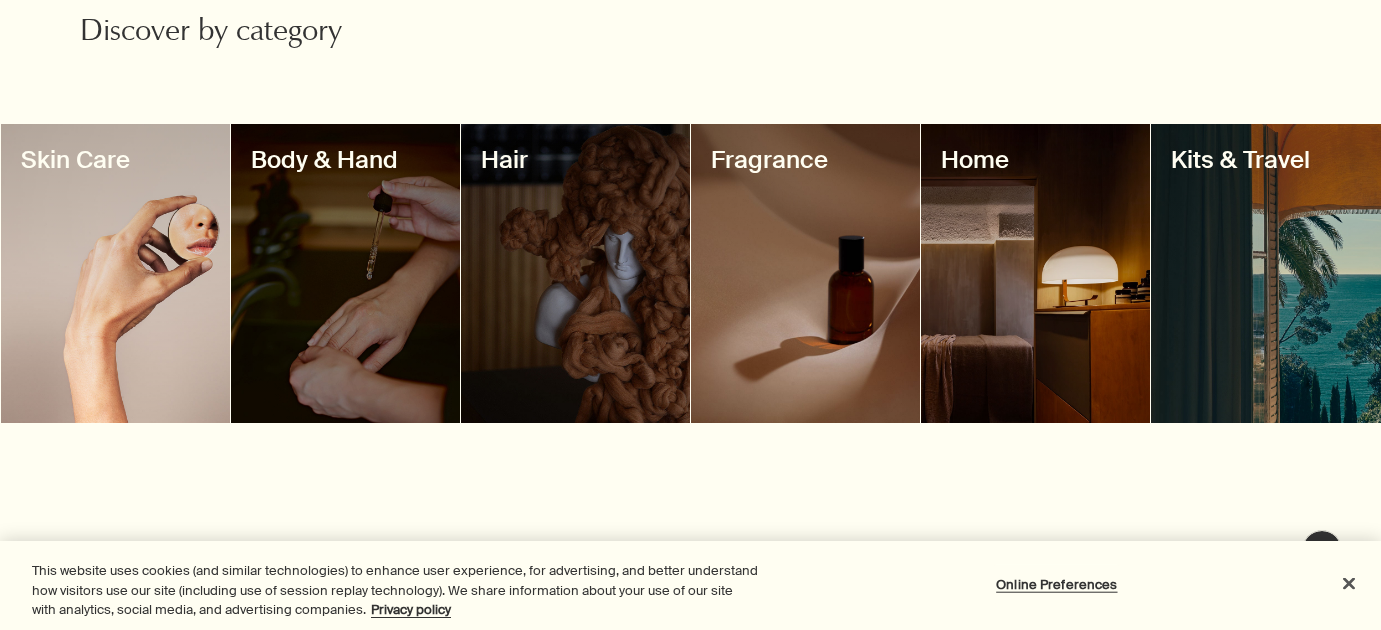 click at bounding box center [345, 273] 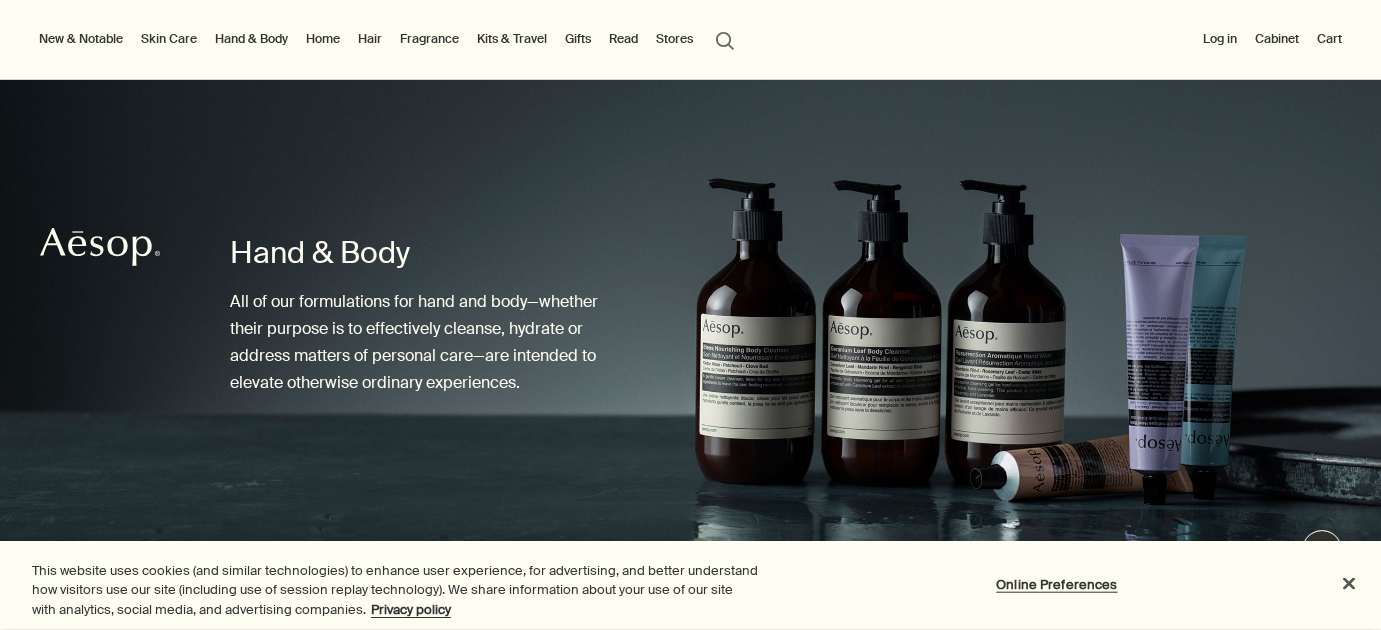 scroll, scrollTop: 53, scrollLeft: 0, axis: vertical 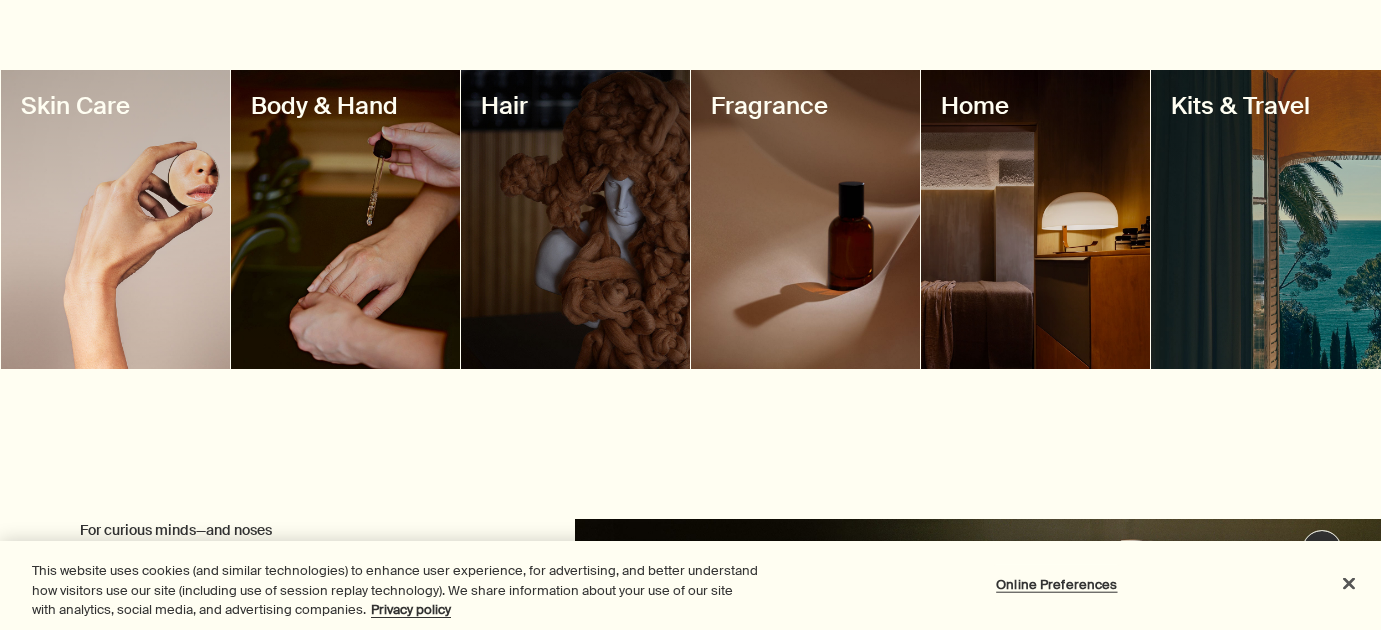 click at bounding box center [805, 219] 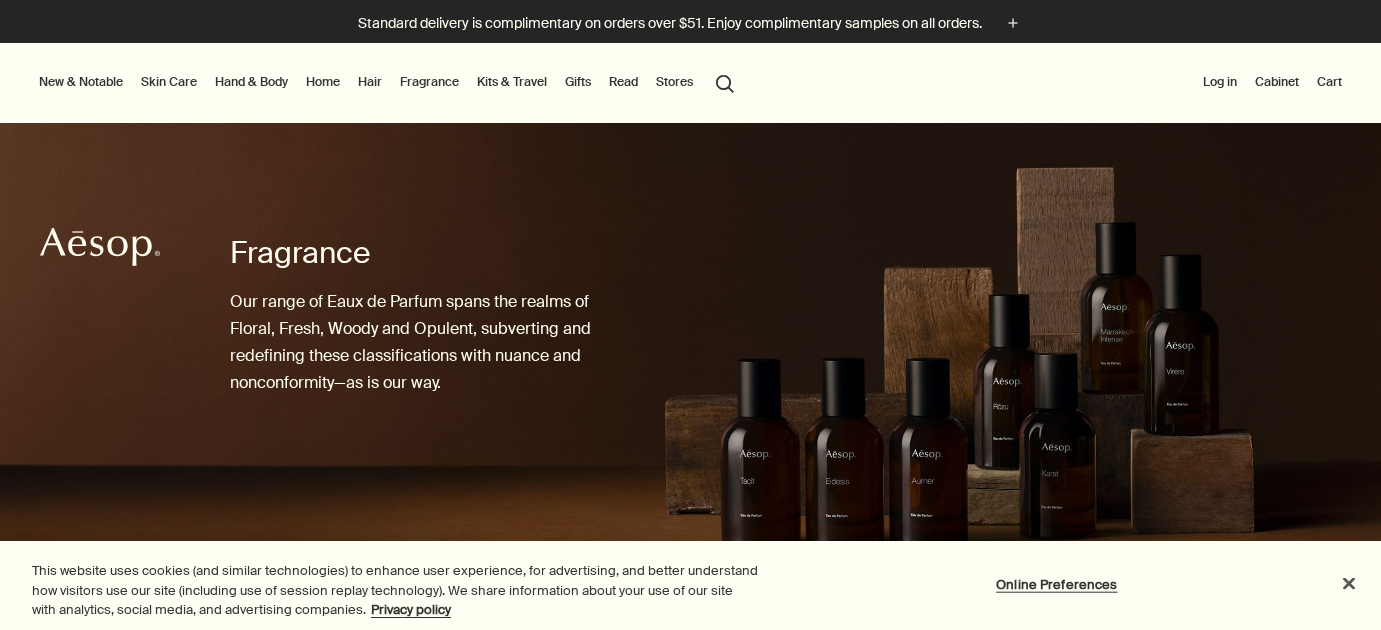 scroll, scrollTop: 0, scrollLeft: 0, axis: both 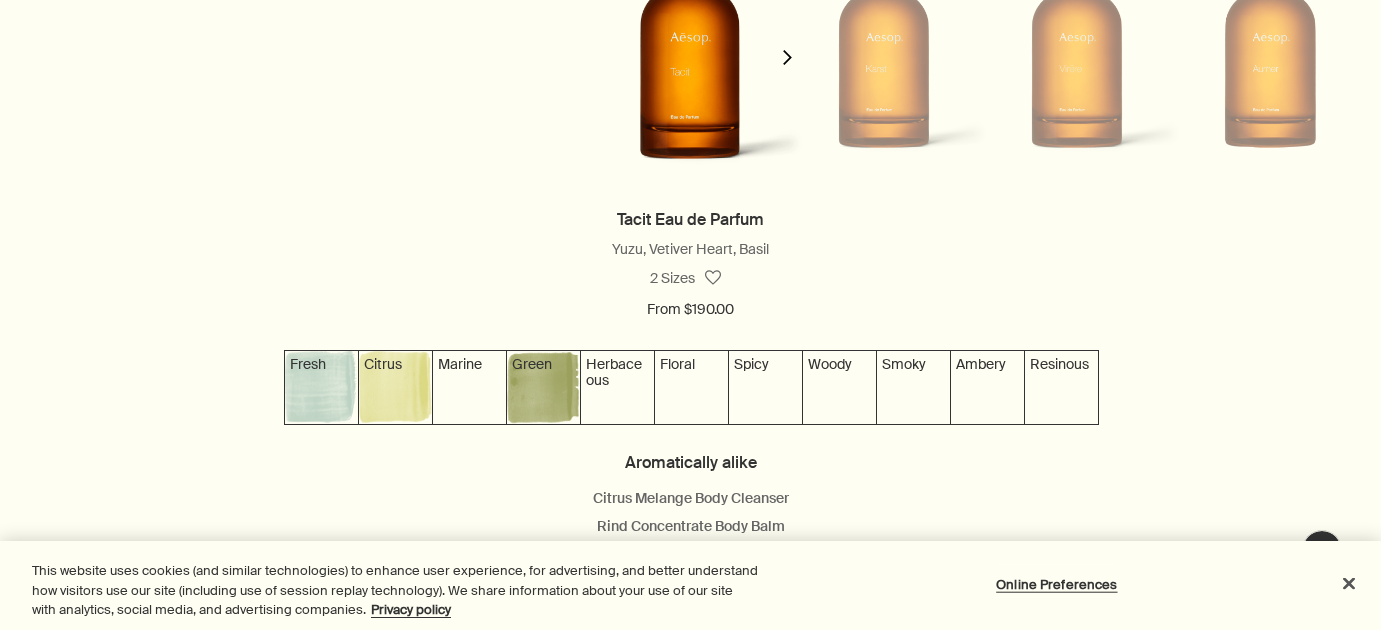 click on "chevron" at bounding box center (787, 57) 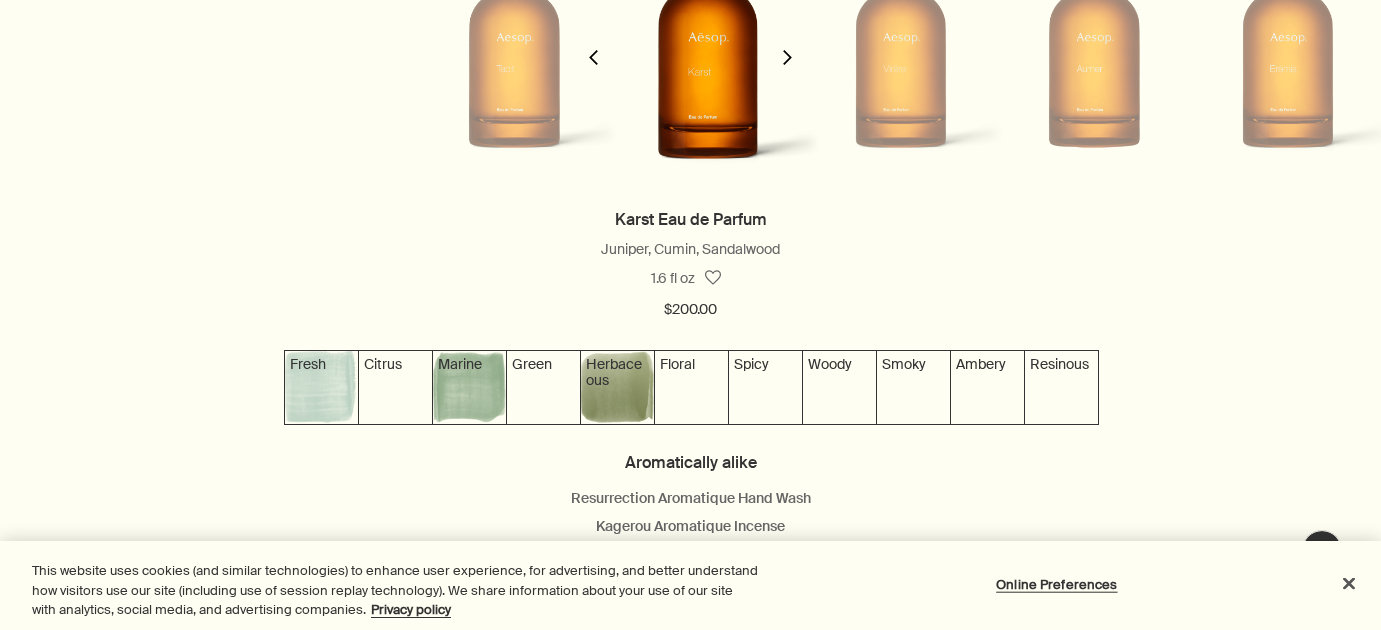 scroll, scrollTop: 0, scrollLeft: 193, axis: horizontal 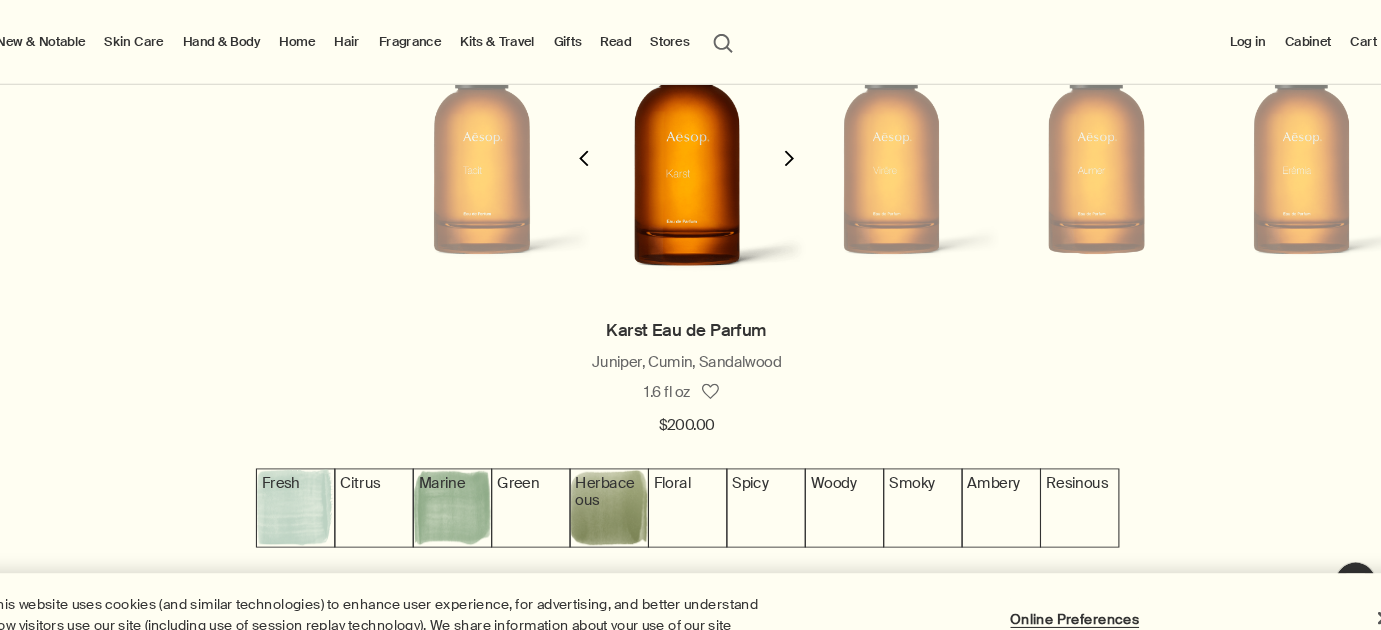 click at bounding box center (788, 149) 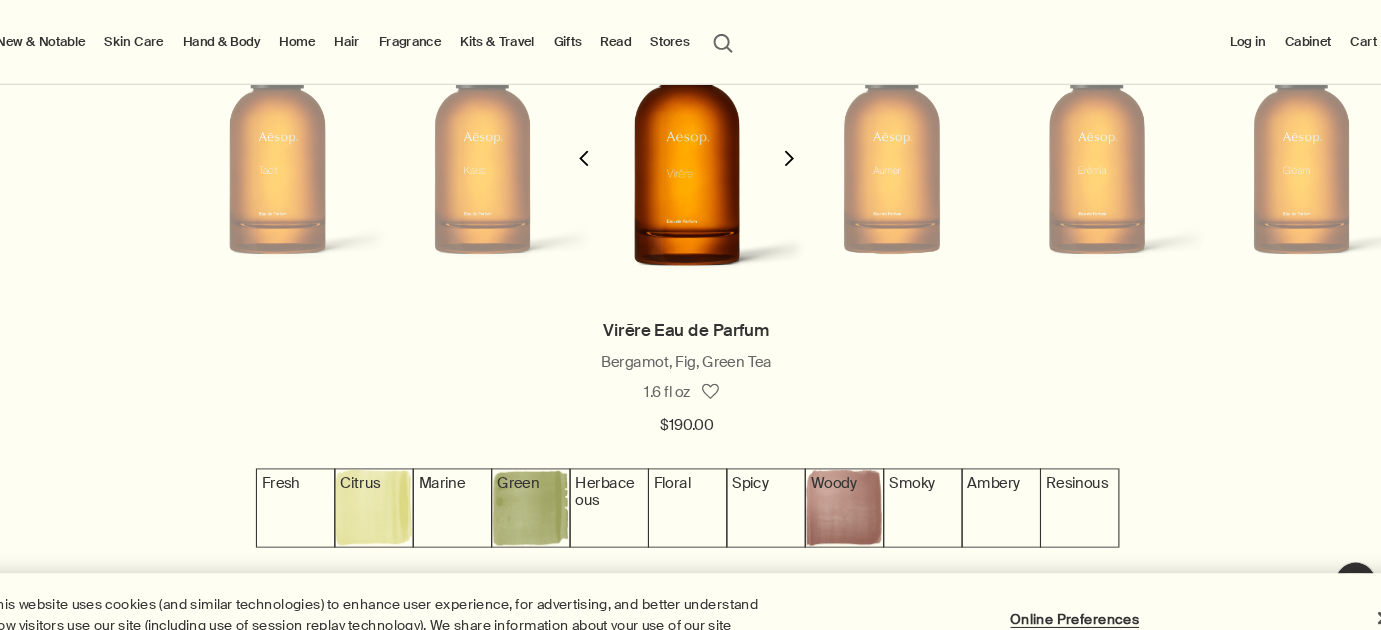 click at bounding box center (788, 149) 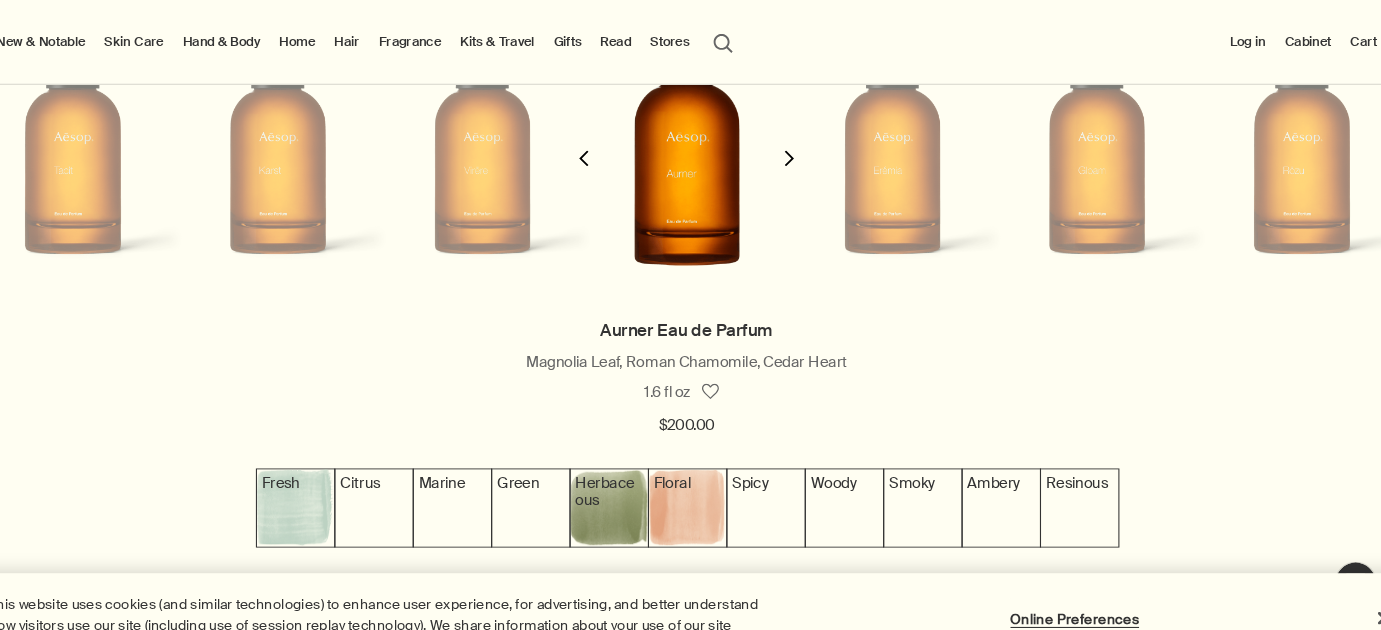 click at bounding box center (788, 149) 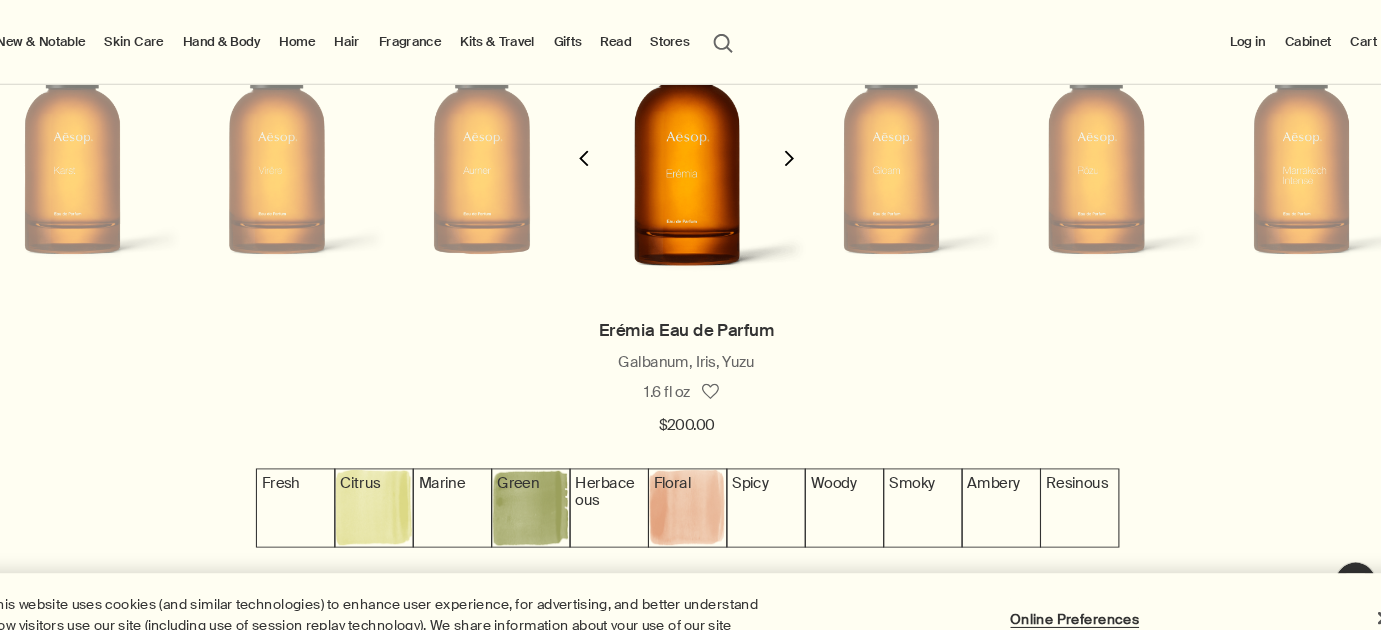 click at bounding box center (788, 149) 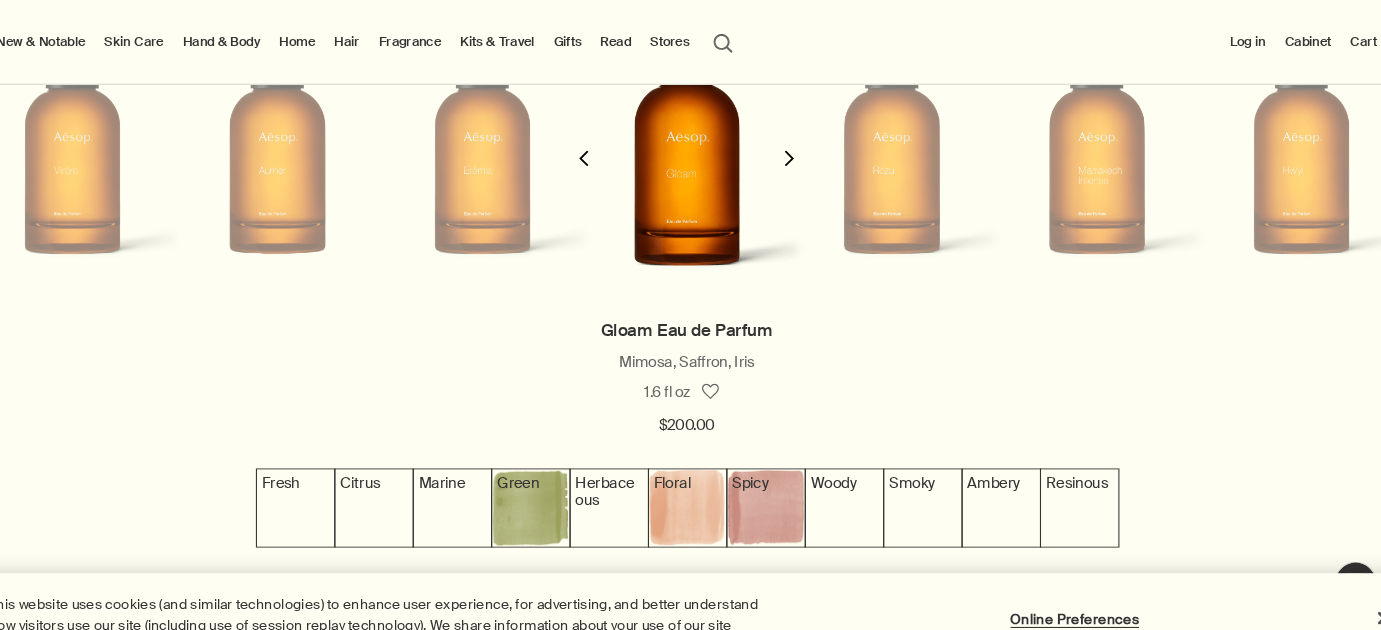 click at bounding box center [788, 149] 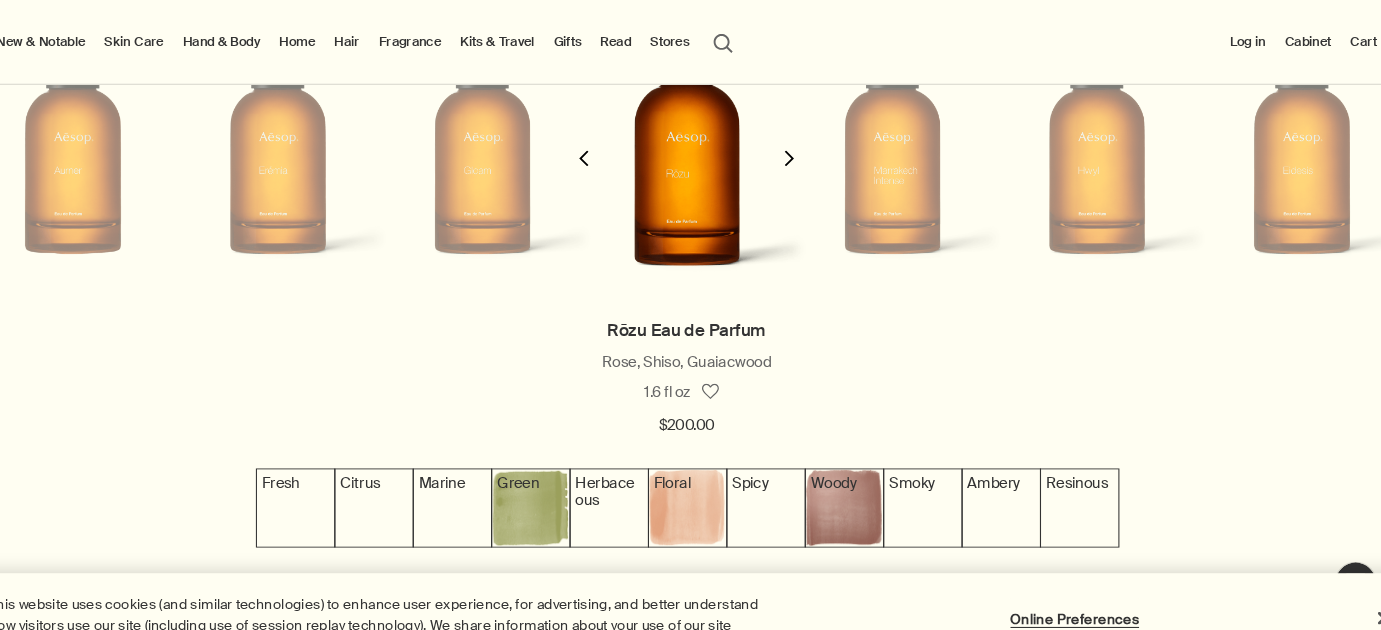 click at bounding box center (788, 149) 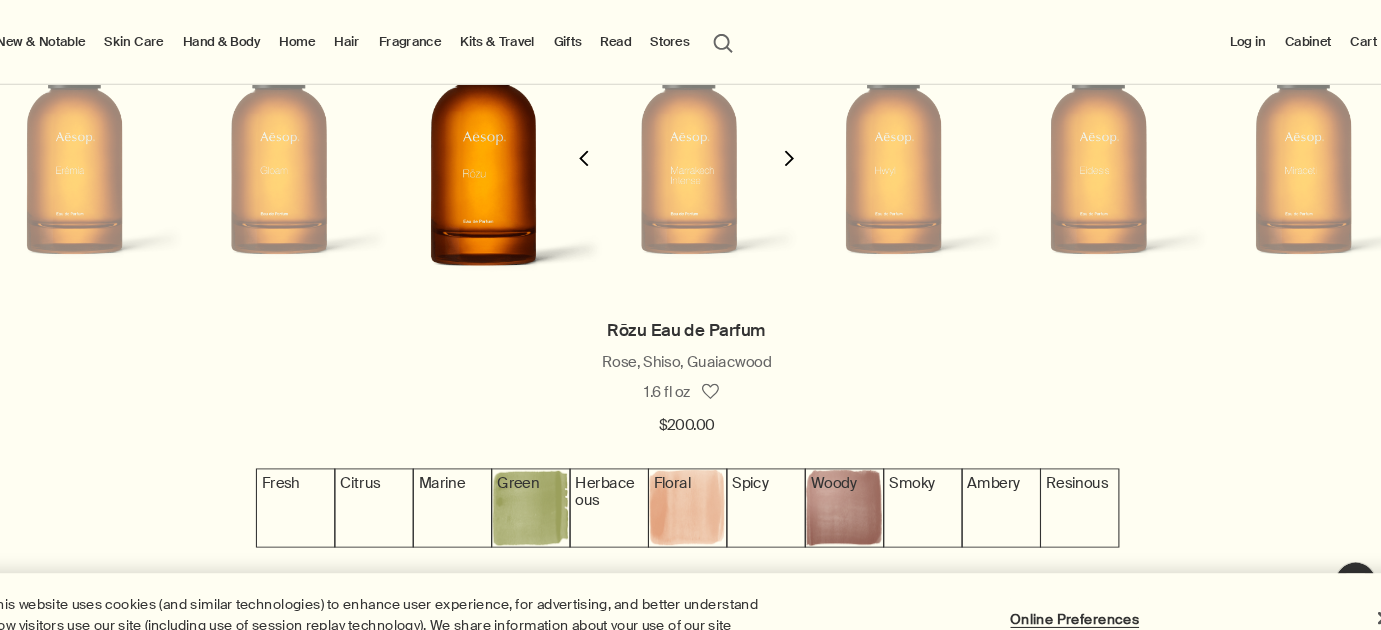 scroll, scrollTop: 0, scrollLeft: 1, axis: horizontal 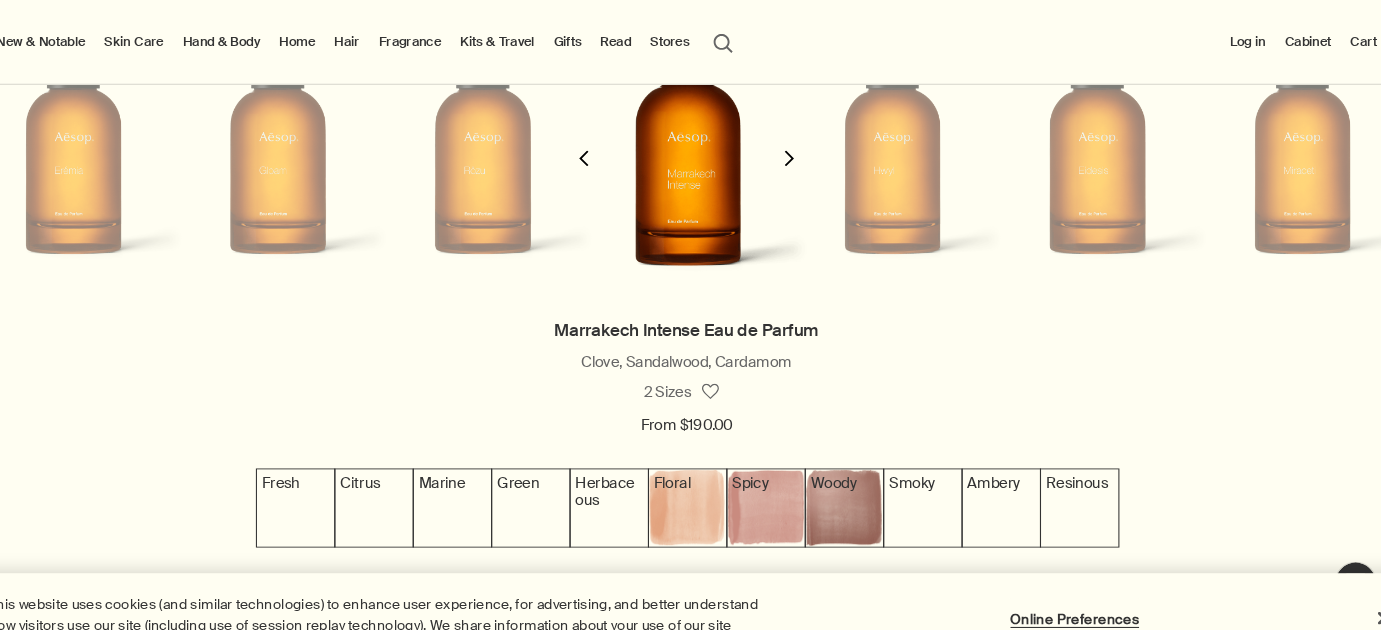 click at bounding box center [788, 149] 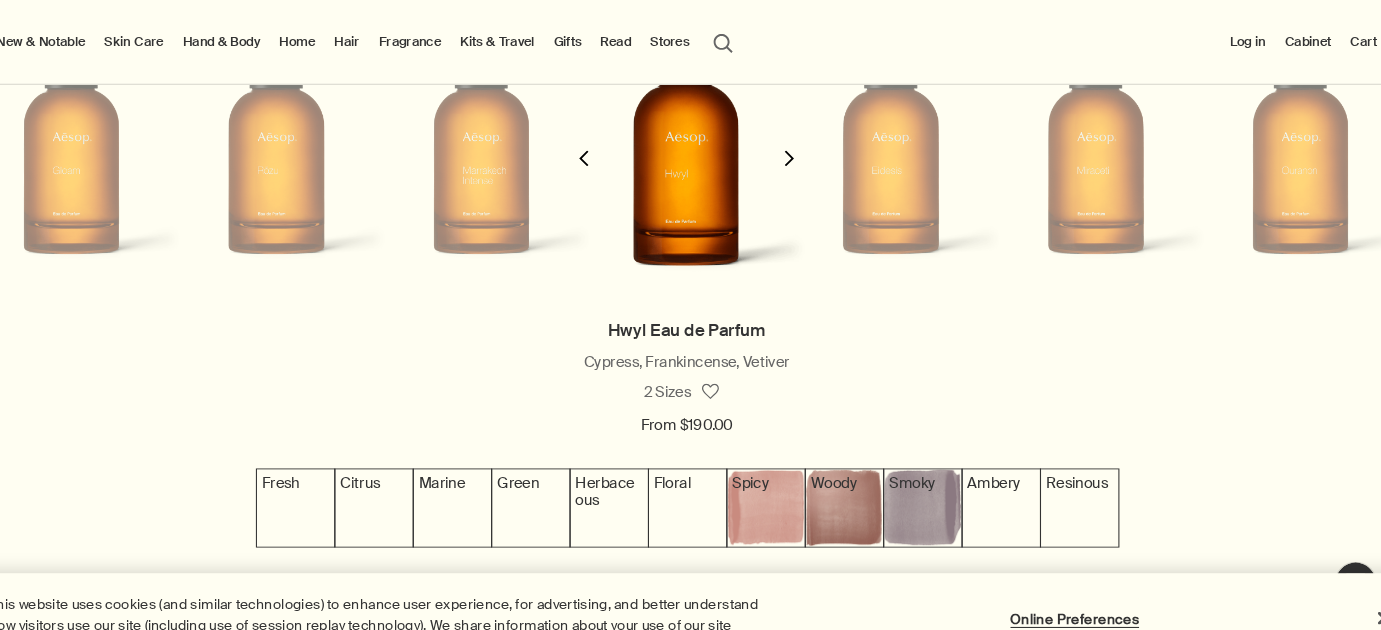 click at bounding box center [788, 149] 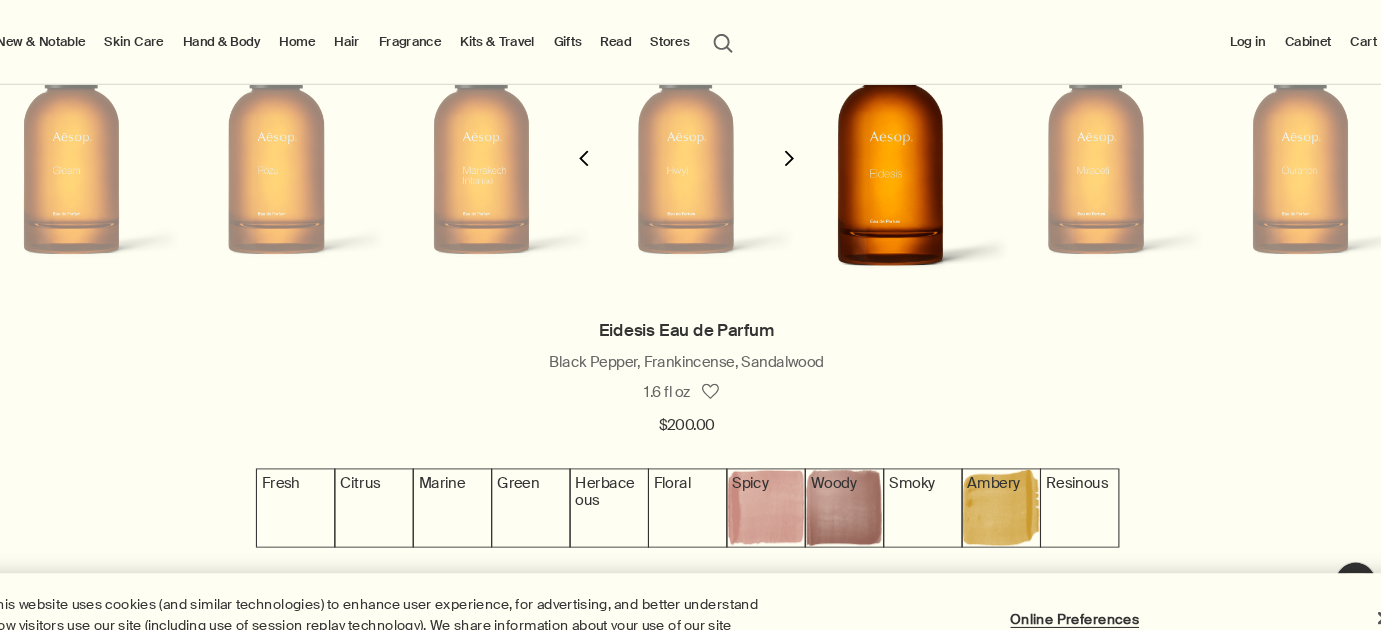 scroll, scrollTop: 0, scrollLeft: 1740, axis: horizontal 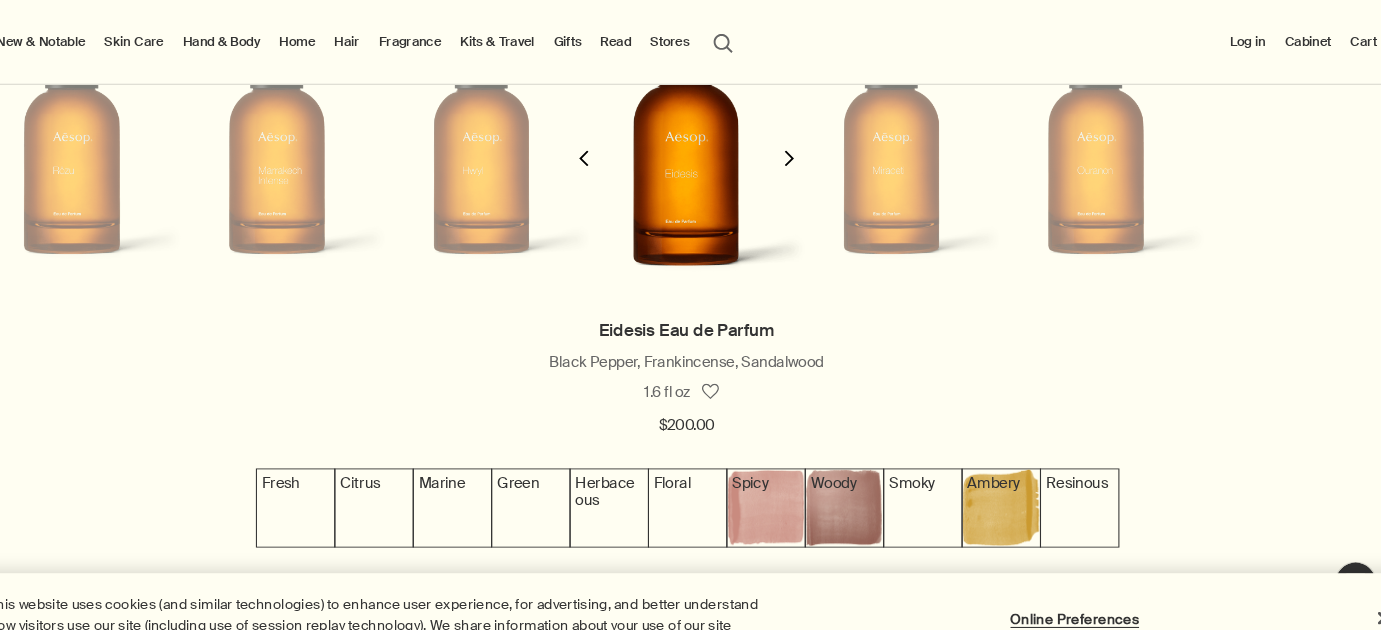 click at bounding box center (788, 149) 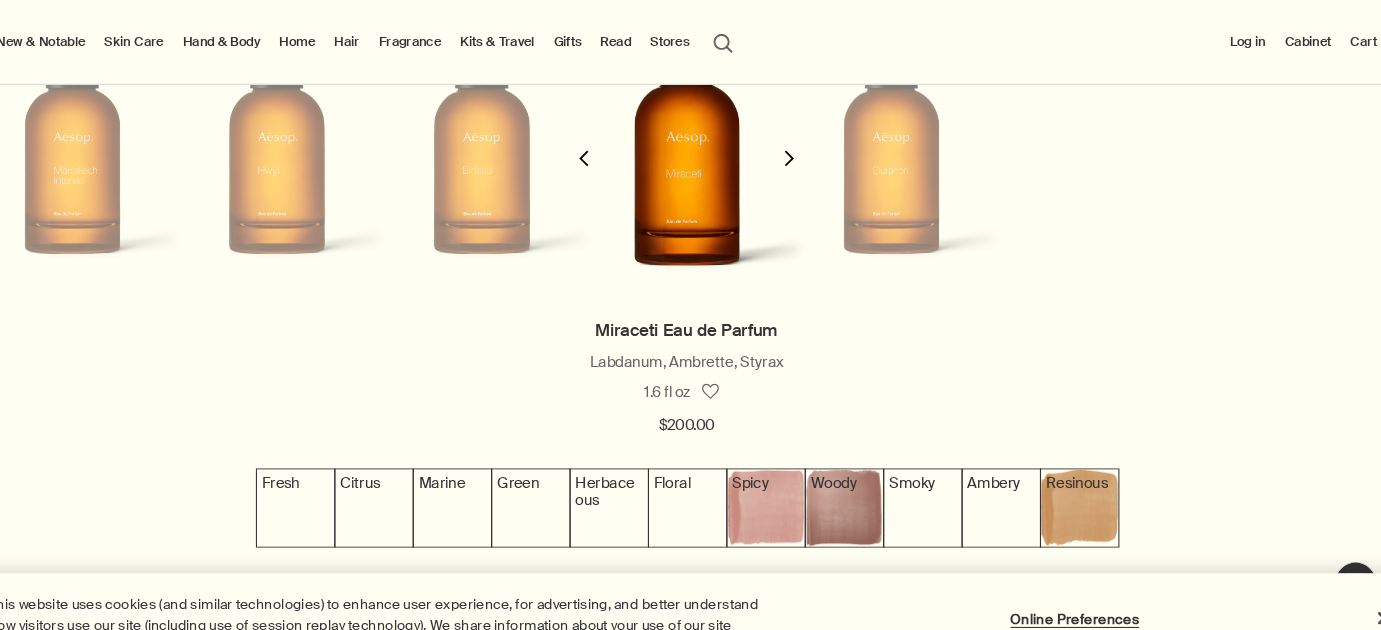 click at bounding box center (788, 149) 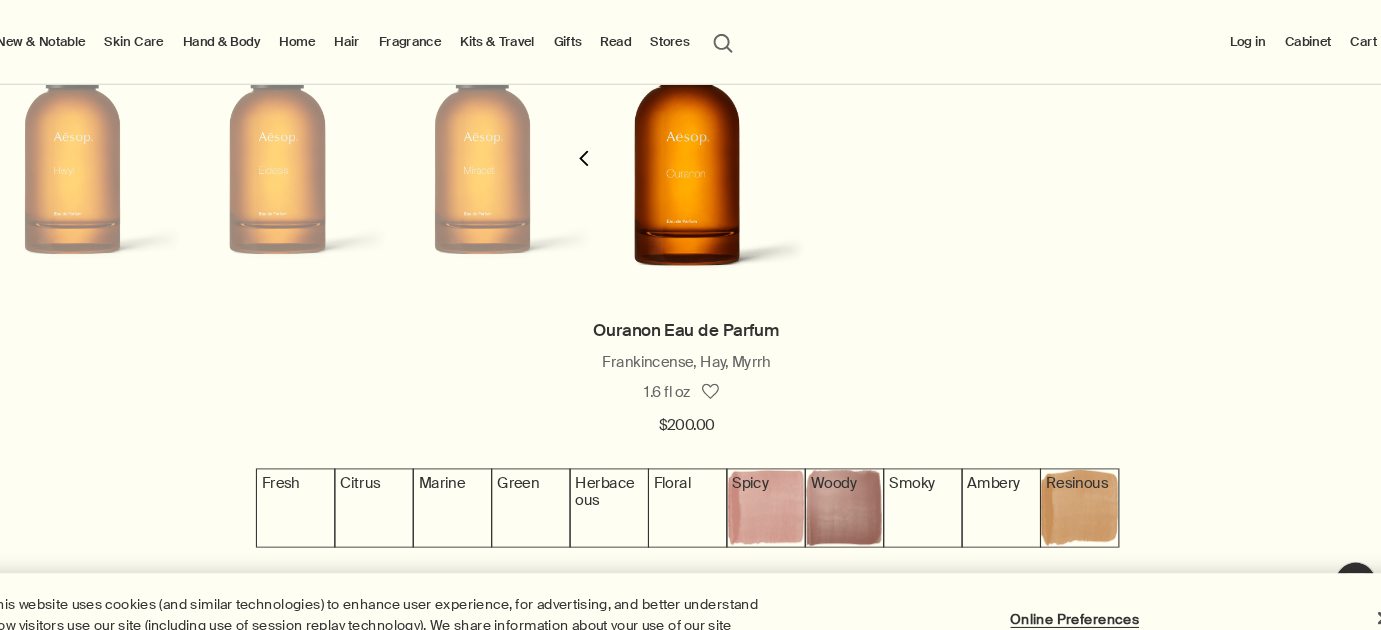 scroll, scrollTop: 0, scrollLeft: 2127, axis: horizontal 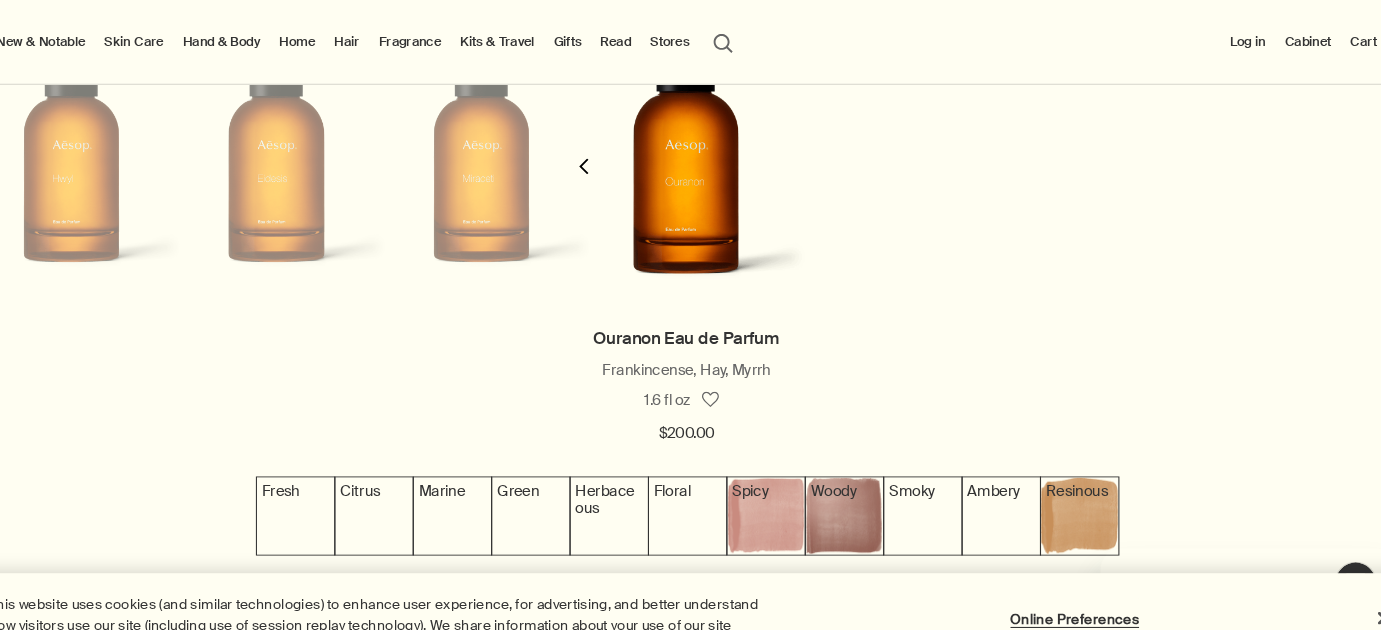 click on "chevron" at bounding box center [593, 157] 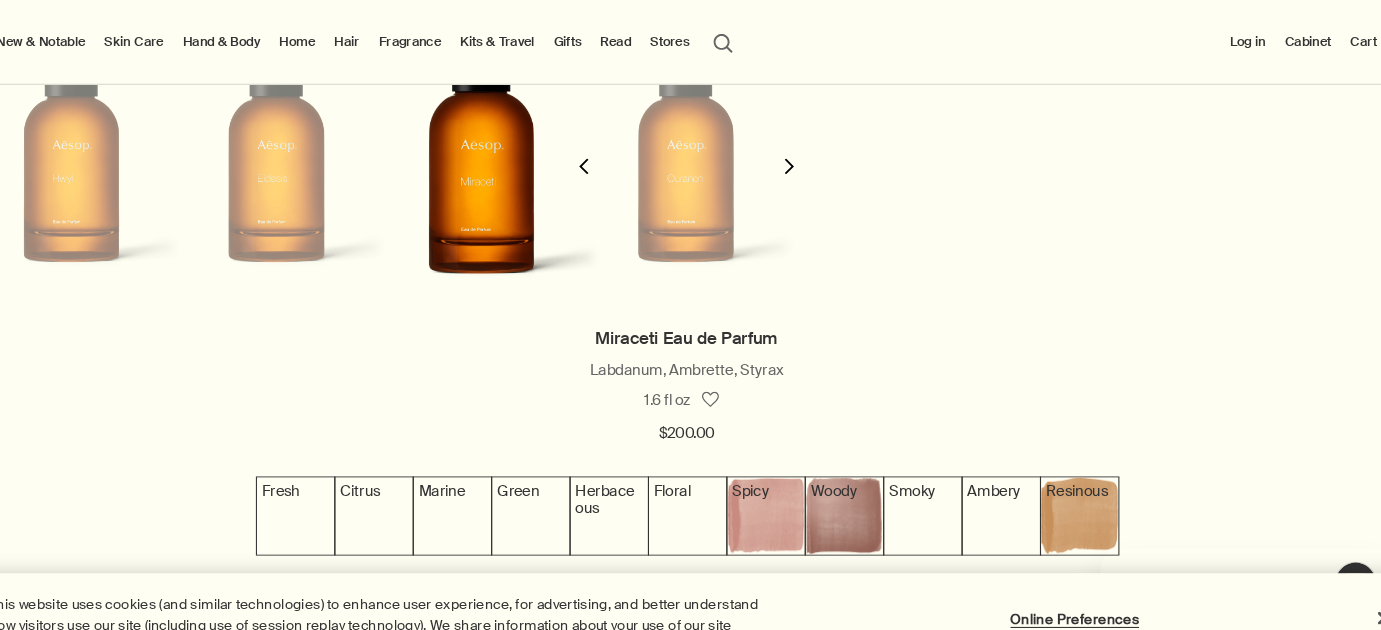 scroll, scrollTop: 0, scrollLeft: 1934, axis: horizontal 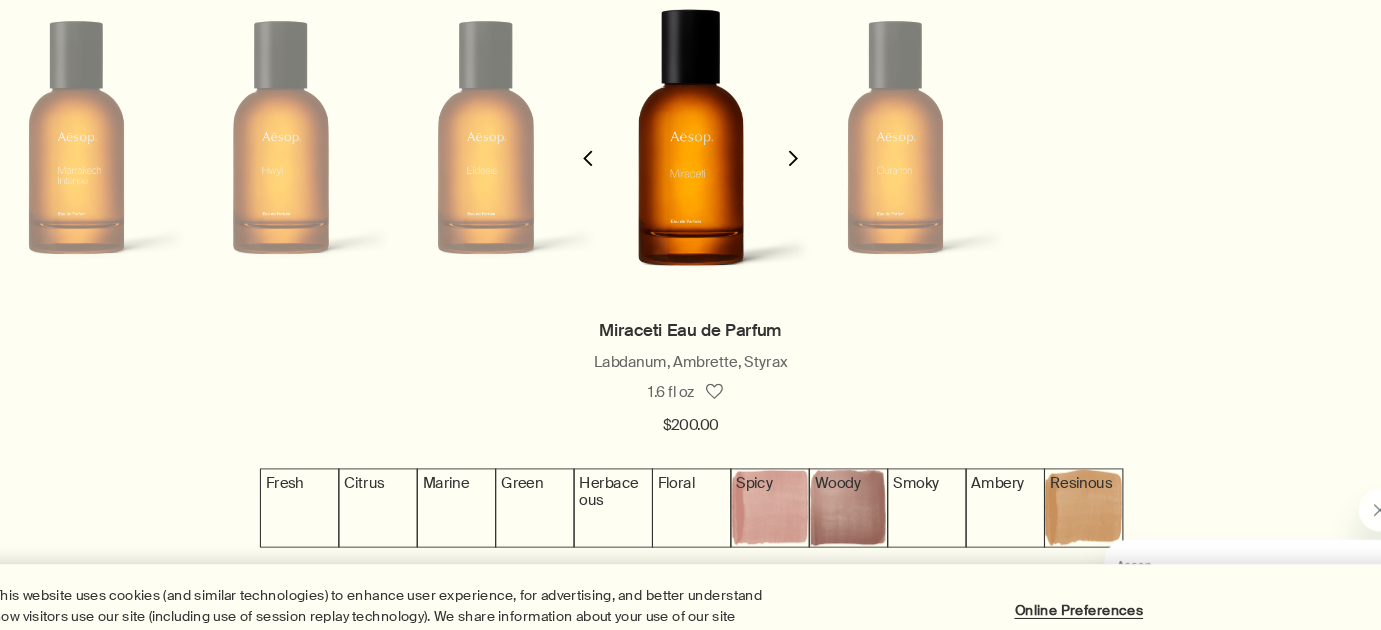 click on "chevron" at bounding box center [593, 157] 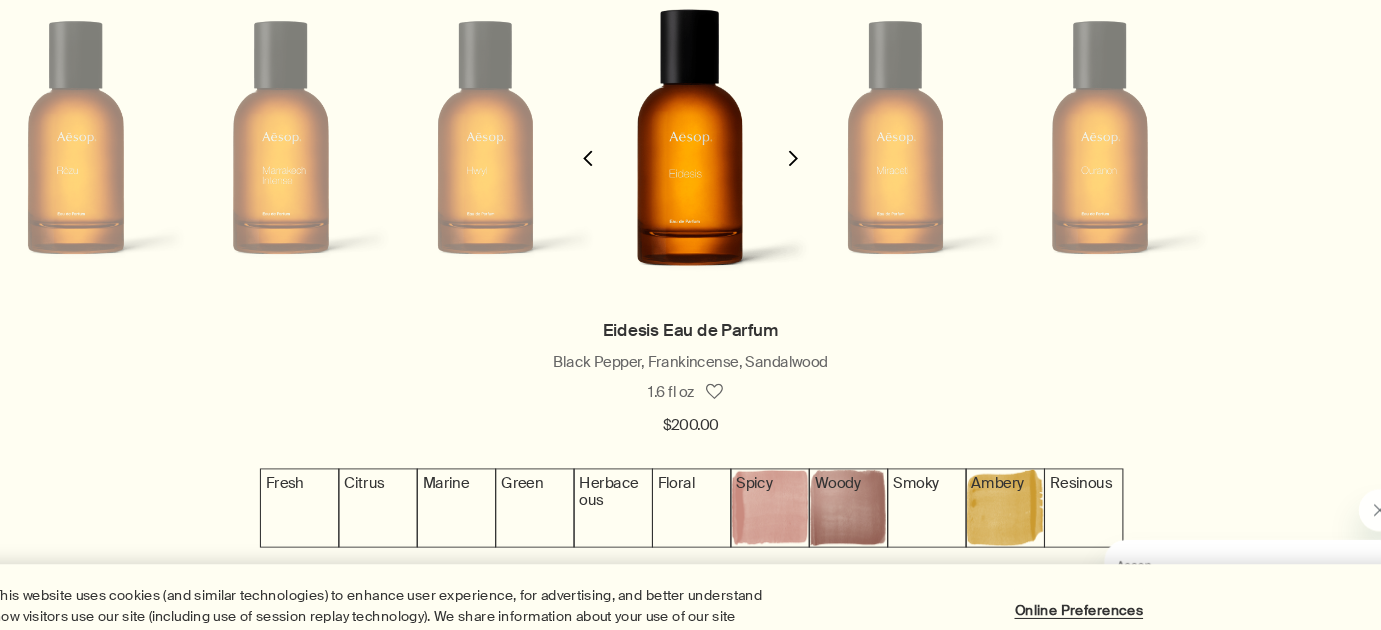click on "chevron" at bounding box center (593, 157) 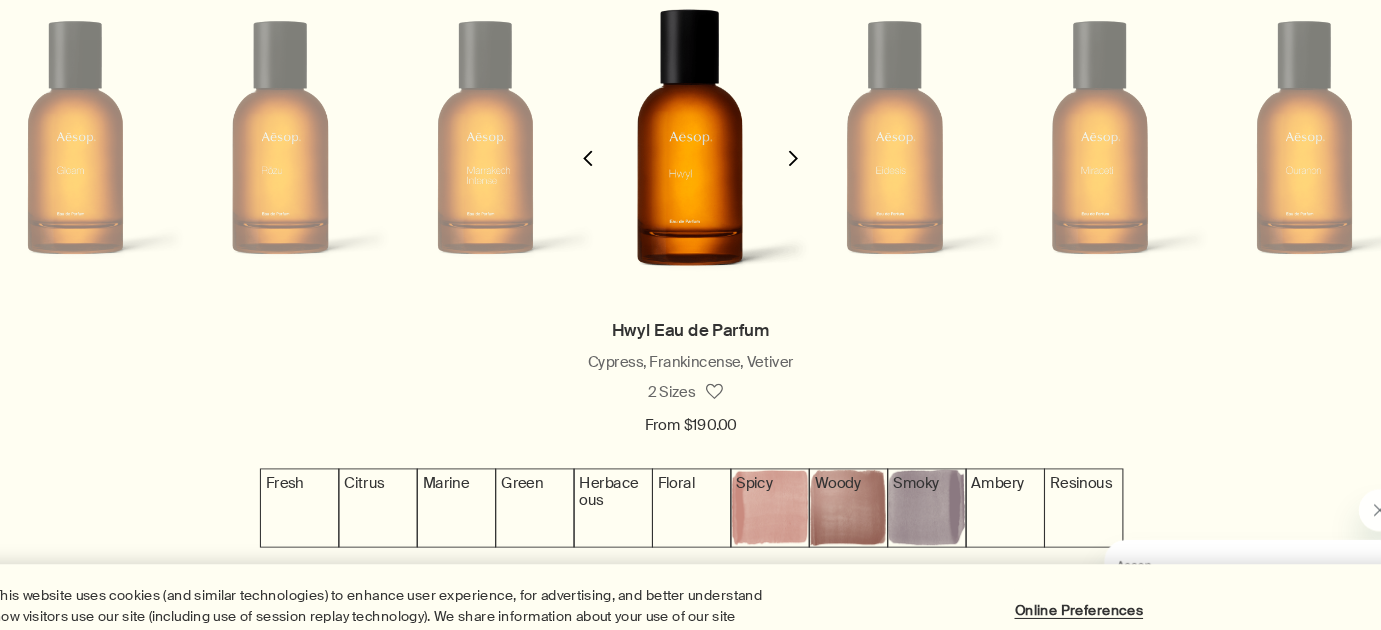 click on "chevron" at bounding box center [593, 157] 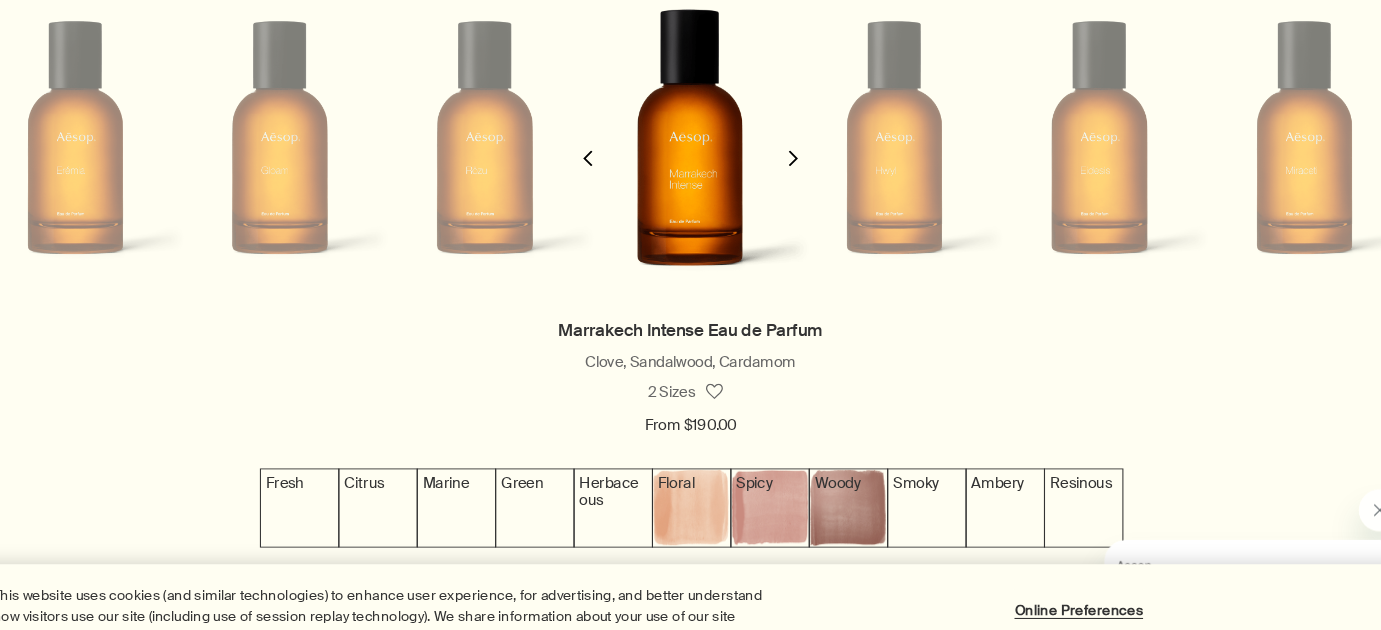 click on "chevron" at bounding box center [593, 157] 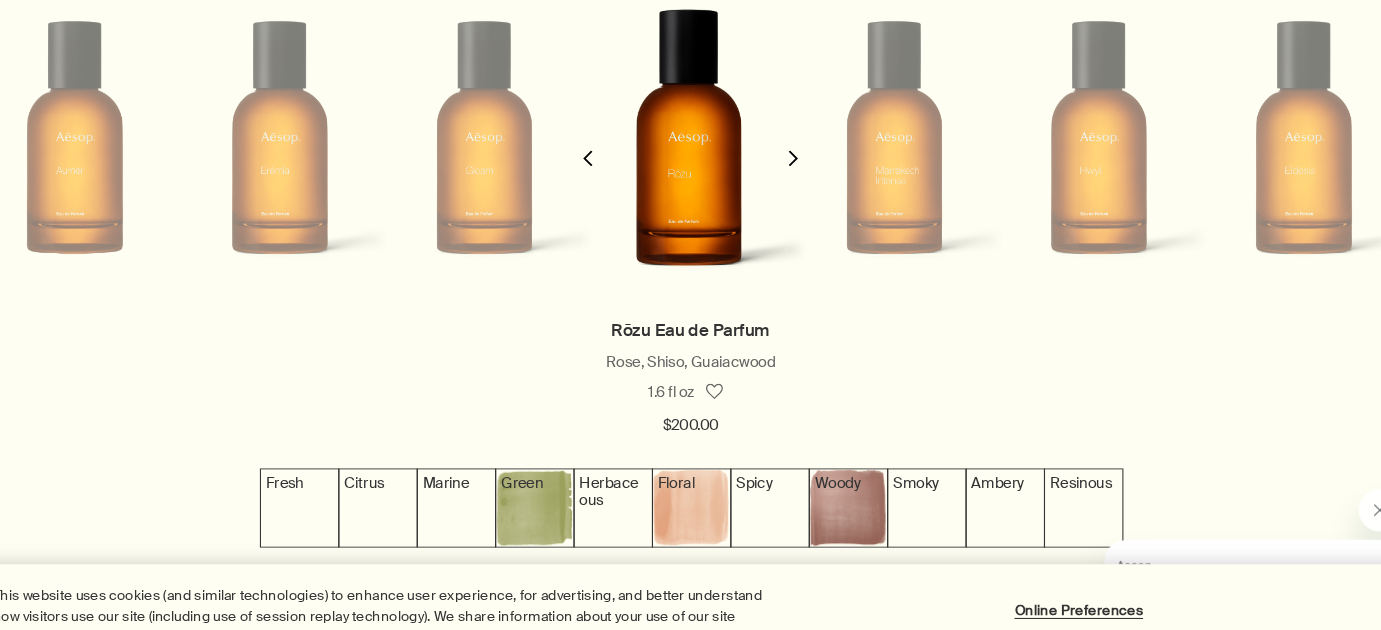 scroll, scrollTop: 0, scrollLeft: 1160, axis: horizontal 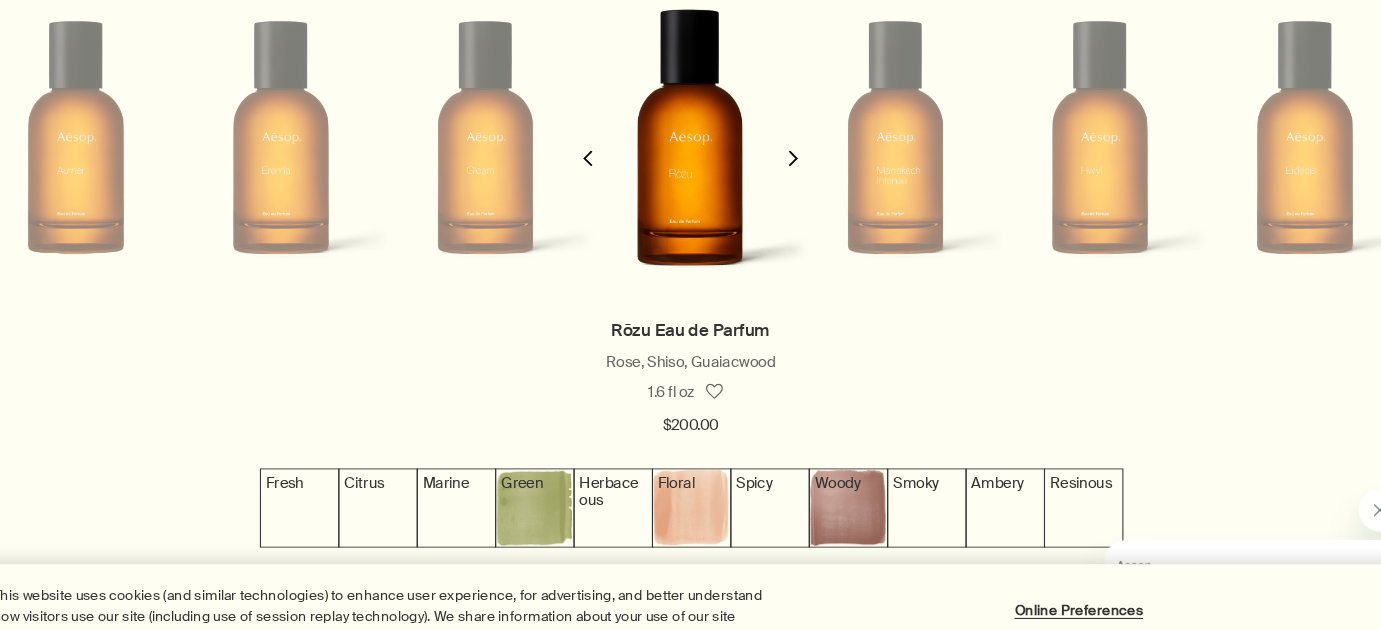 click on "chevron" at bounding box center (593, 157) 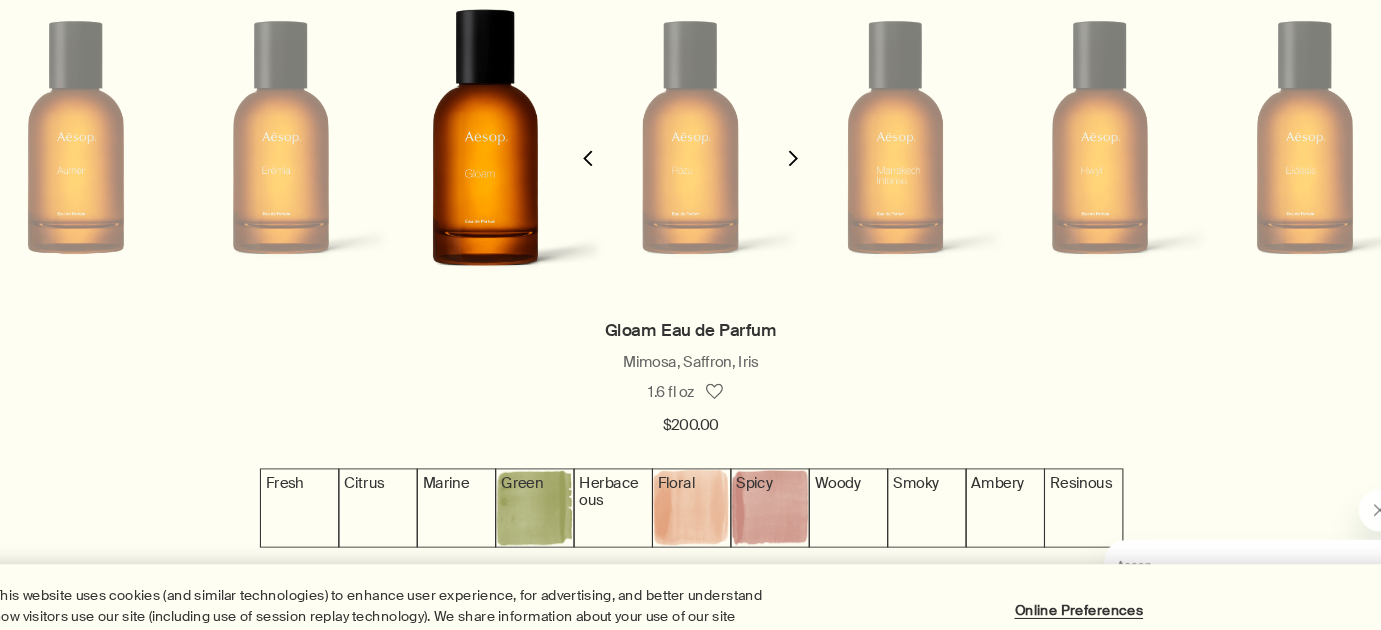 scroll, scrollTop: 0, scrollLeft: 967, axis: horizontal 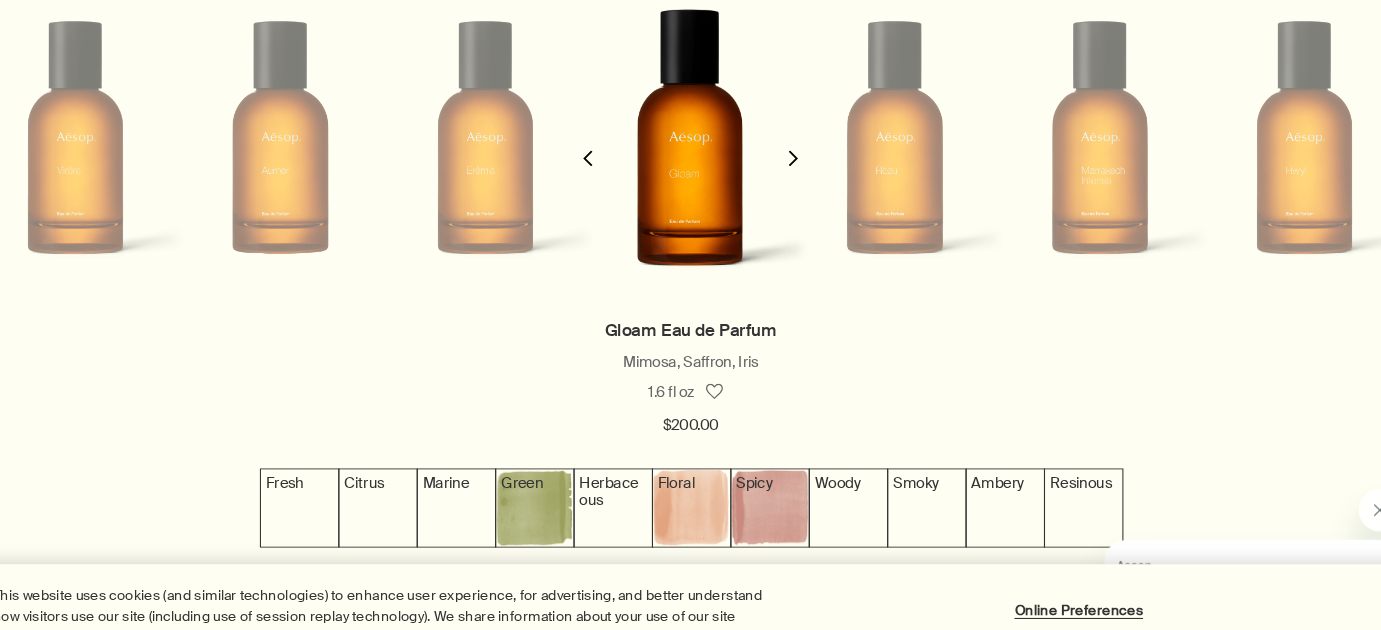 click on "chevron" at bounding box center (593, 157) 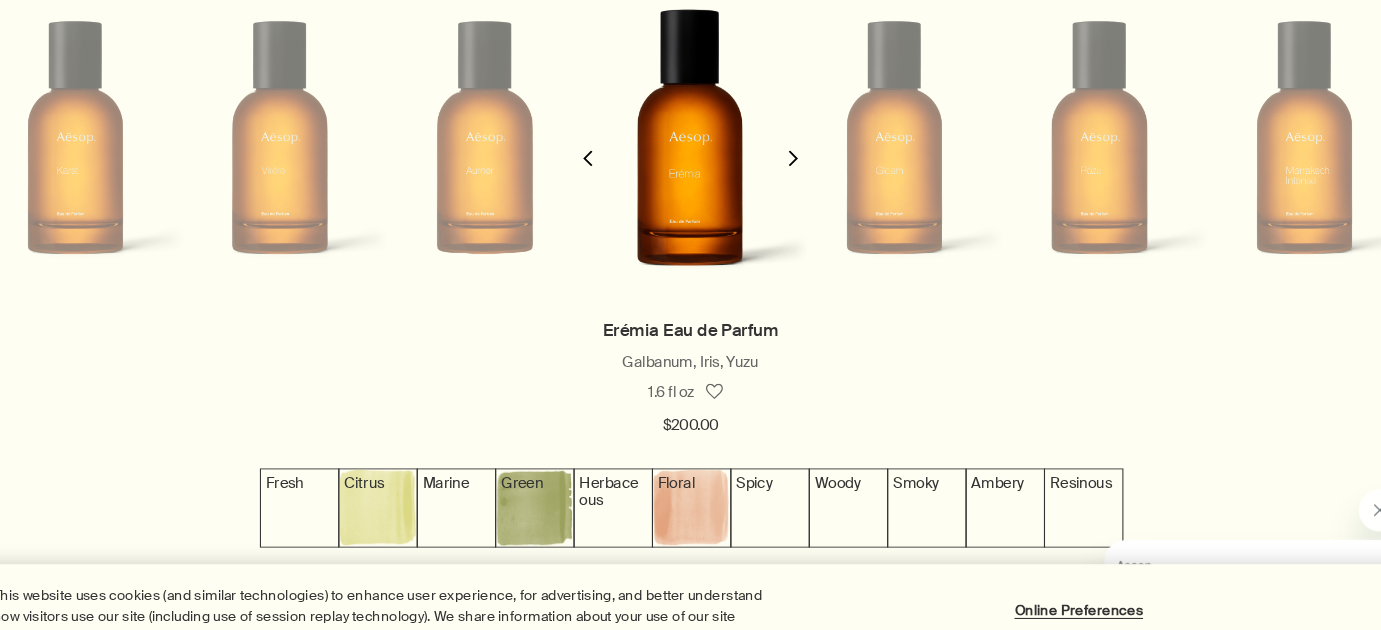 click on "chevron" at bounding box center [593, 157] 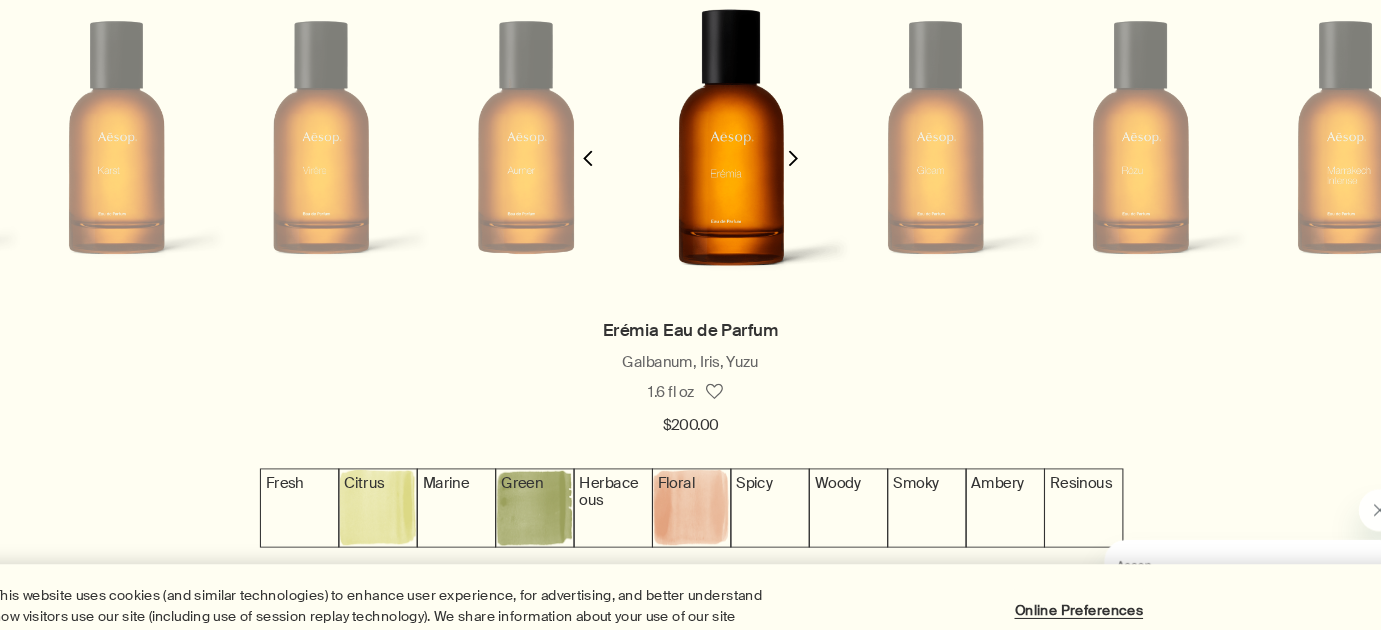 scroll, scrollTop: 0, scrollLeft: 580, axis: horizontal 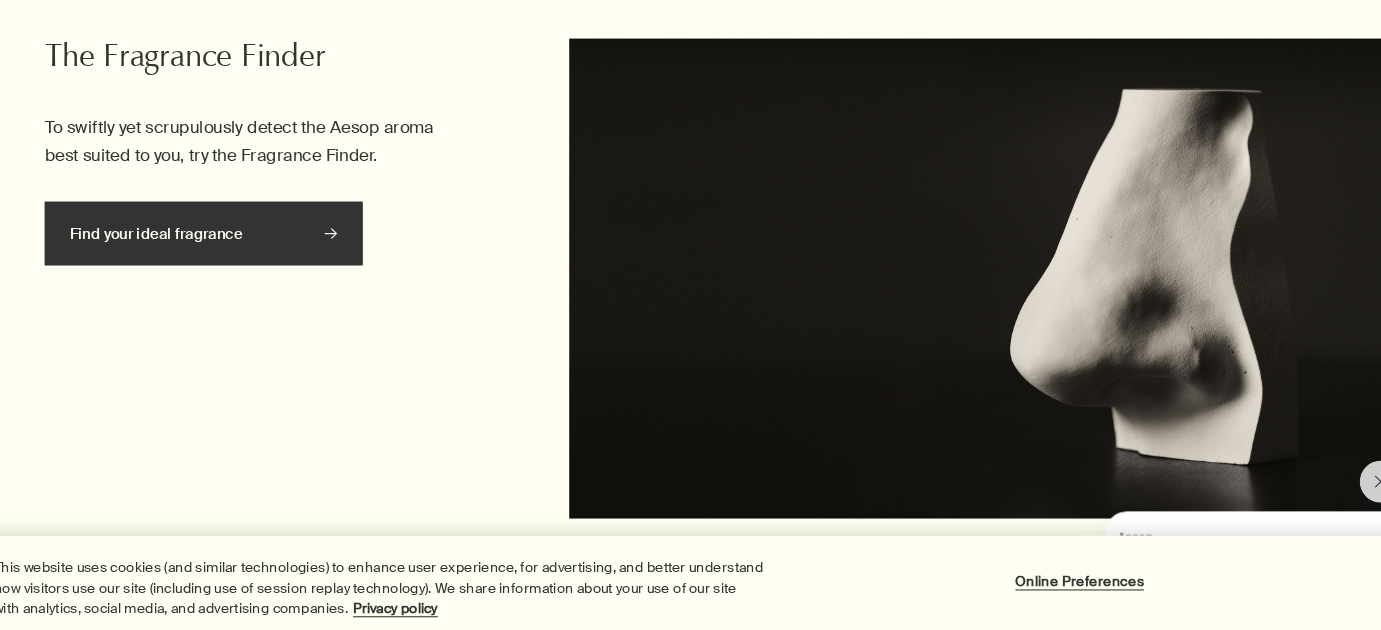 click on "Find your ideal fragrance   rightArrow" at bounding box center [230, 256] 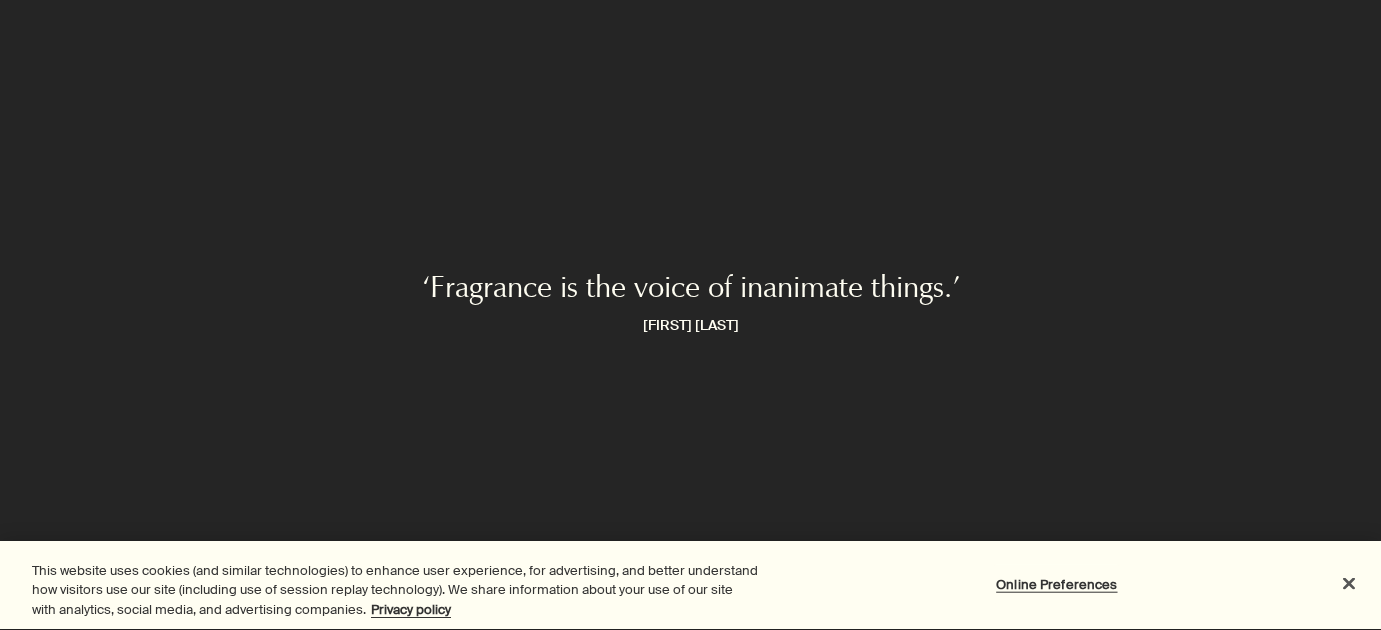 scroll, scrollTop: 0, scrollLeft: 0, axis: both 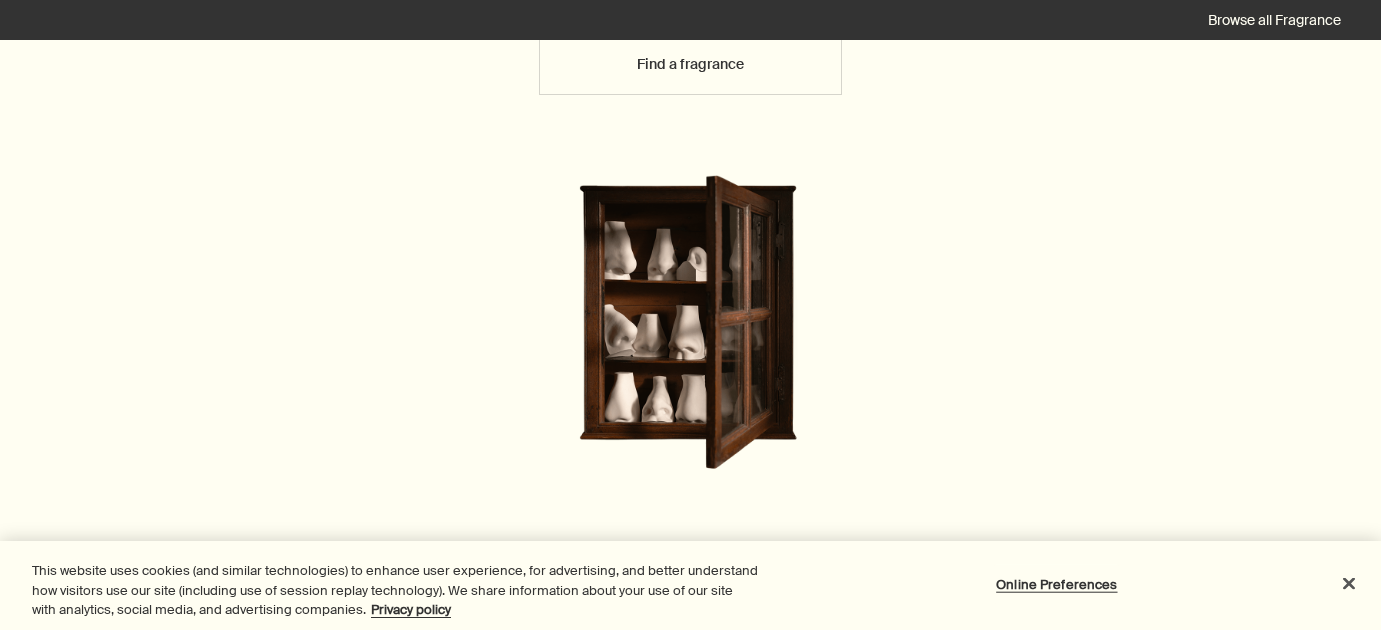 click at bounding box center (690, 382) 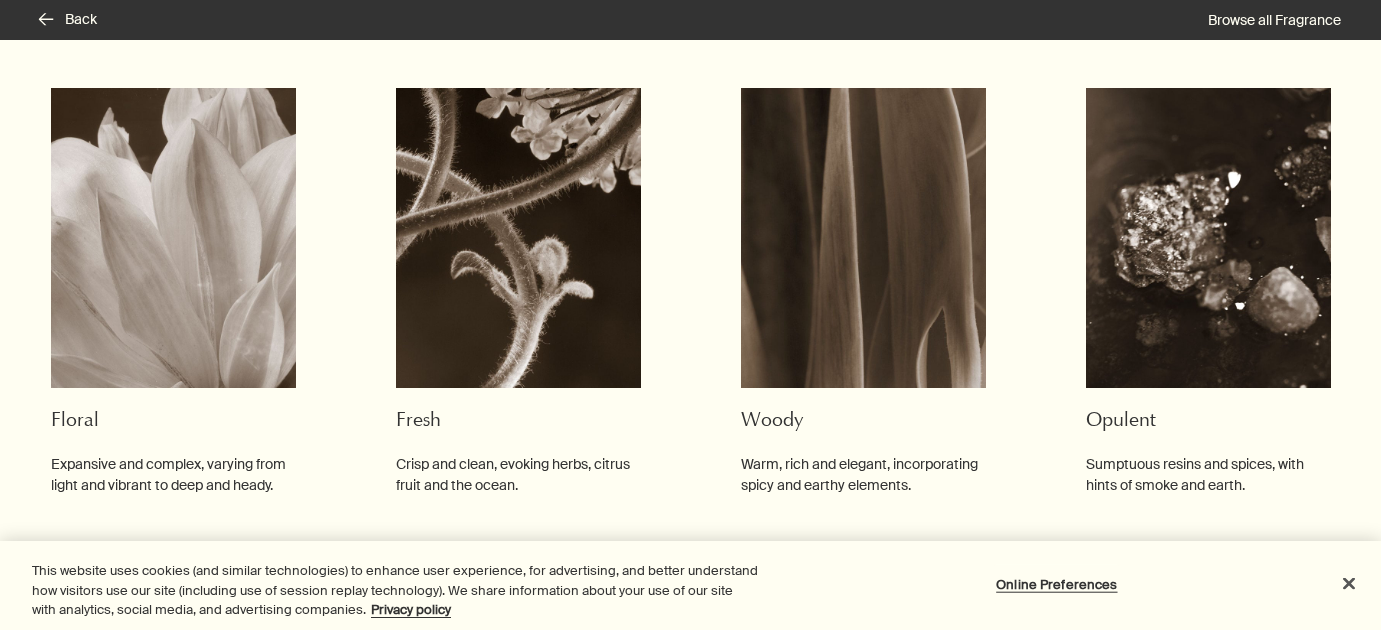 scroll, scrollTop: 266, scrollLeft: 0, axis: vertical 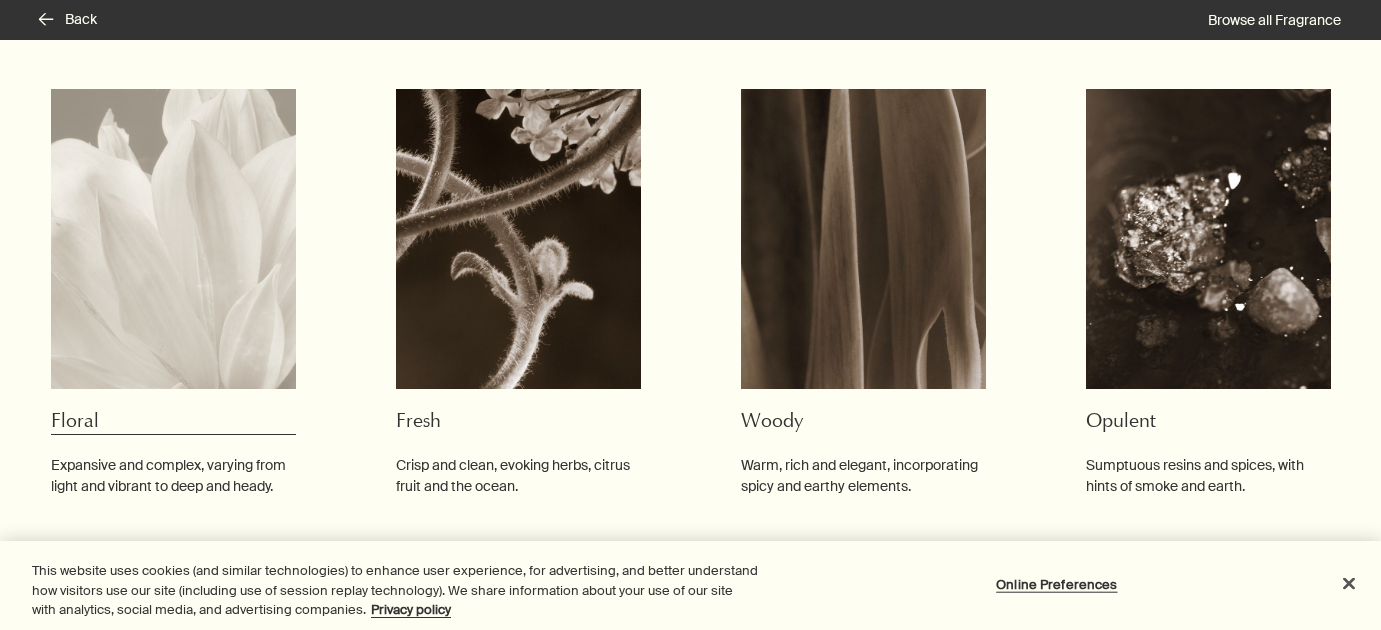click at bounding box center (173, 239) 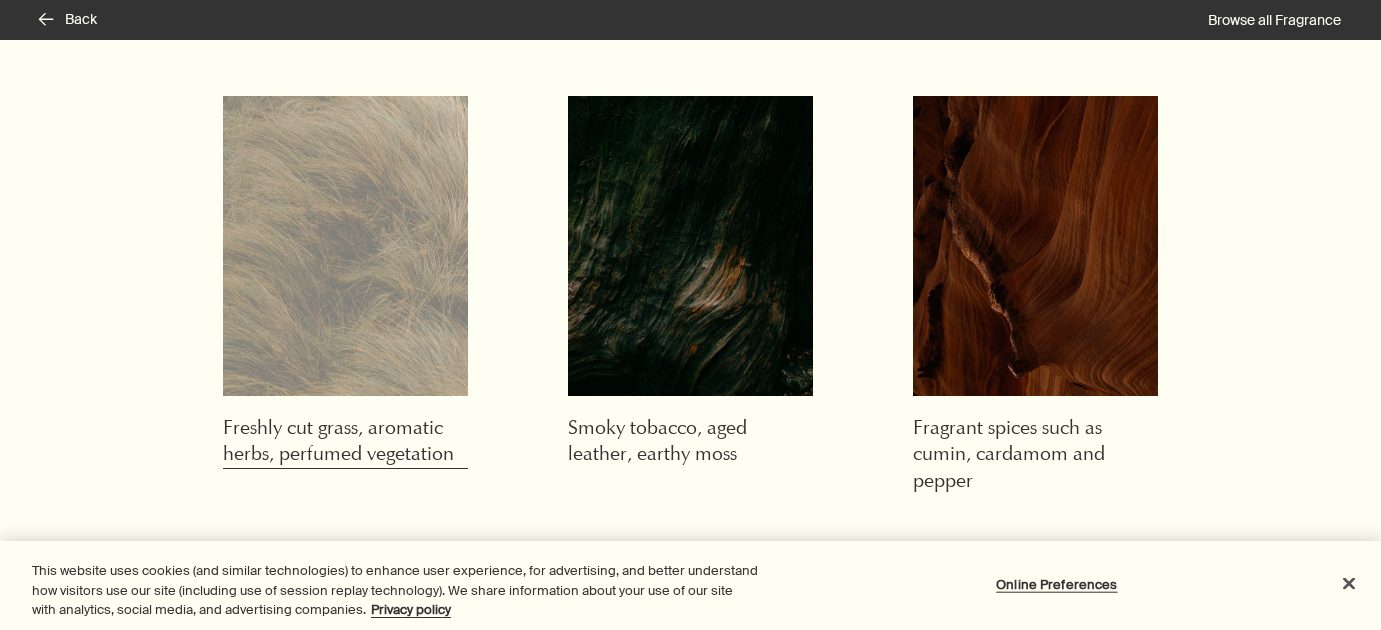 scroll, scrollTop: 217, scrollLeft: 0, axis: vertical 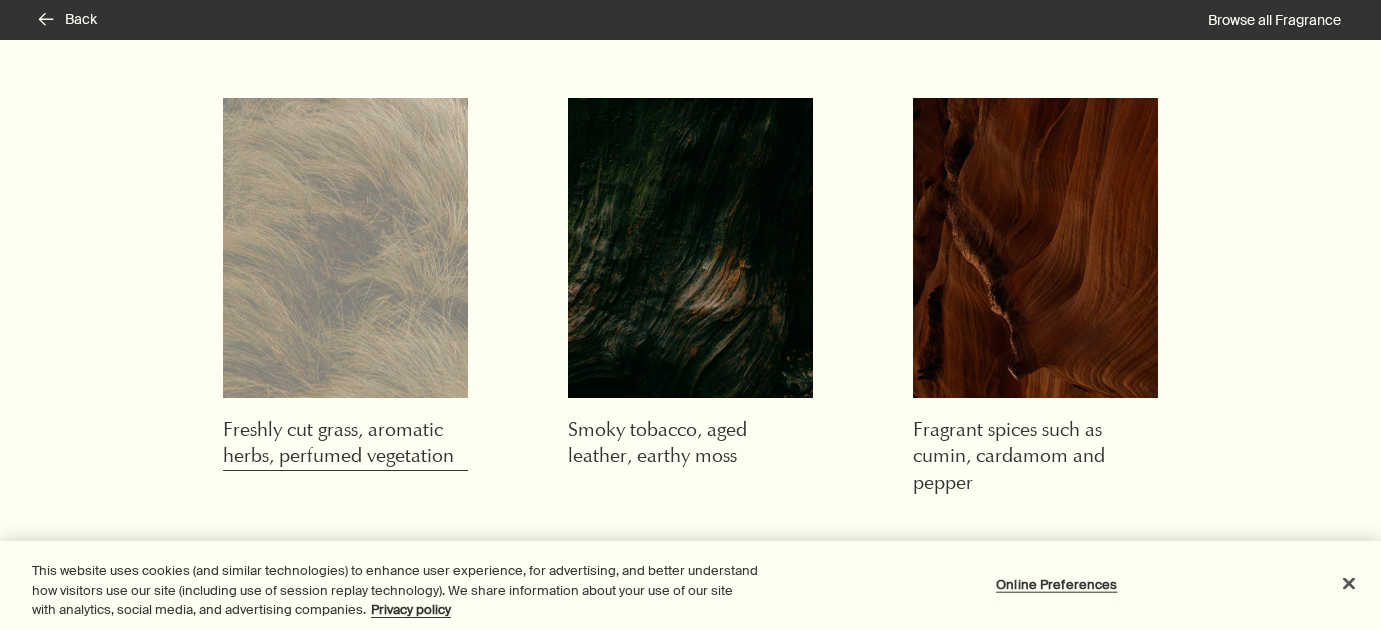click at bounding box center (345, 248) 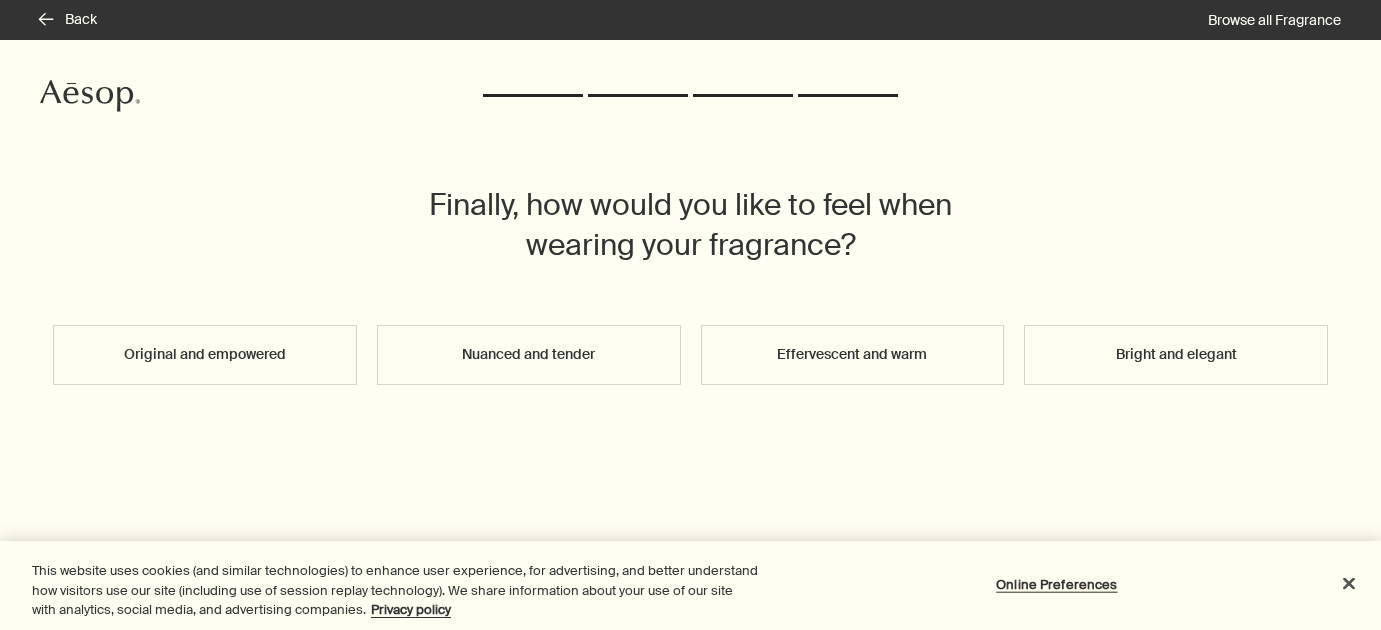 scroll, scrollTop: 0, scrollLeft: 0, axis: both 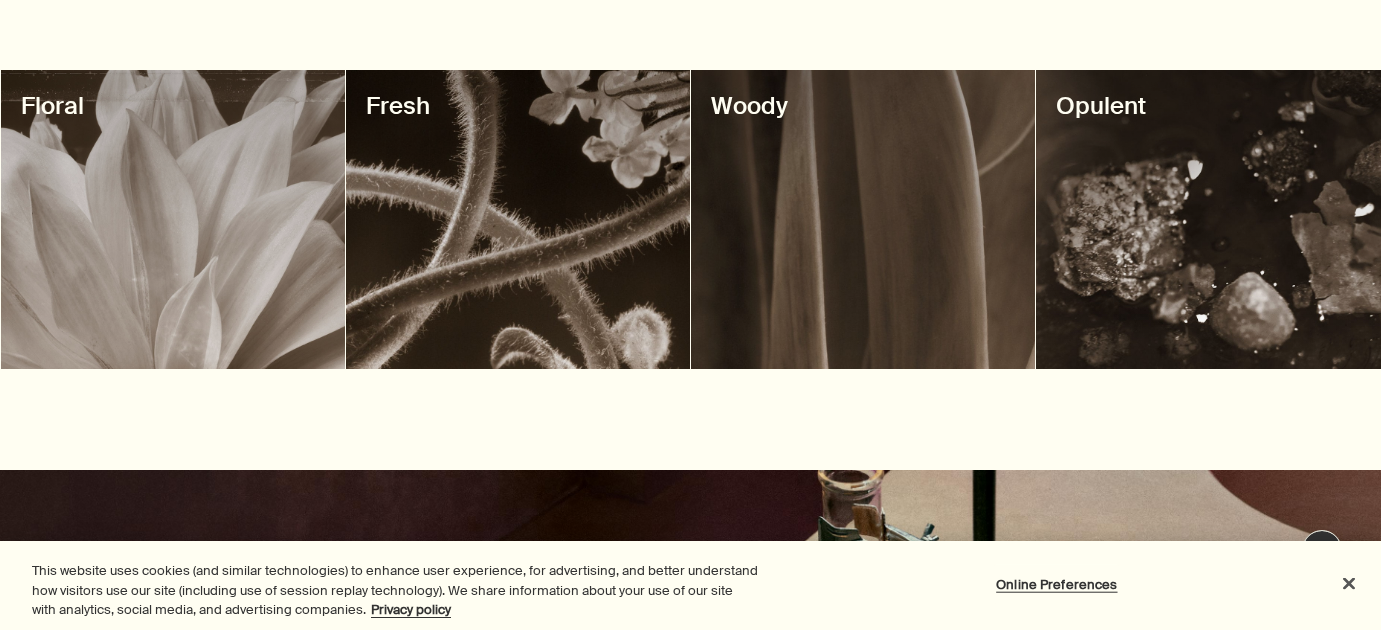click at bounding box center (173, 219) 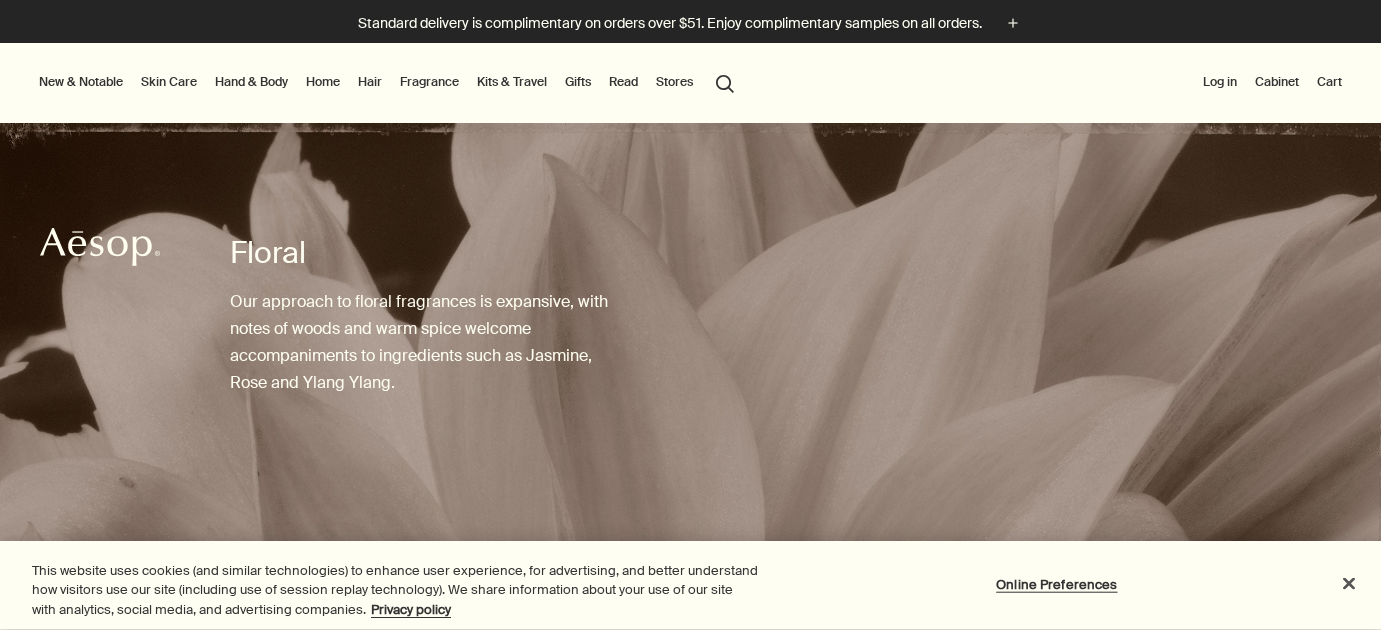 scroll, scrollTop: 0, scrollLeft: 0, axis: both 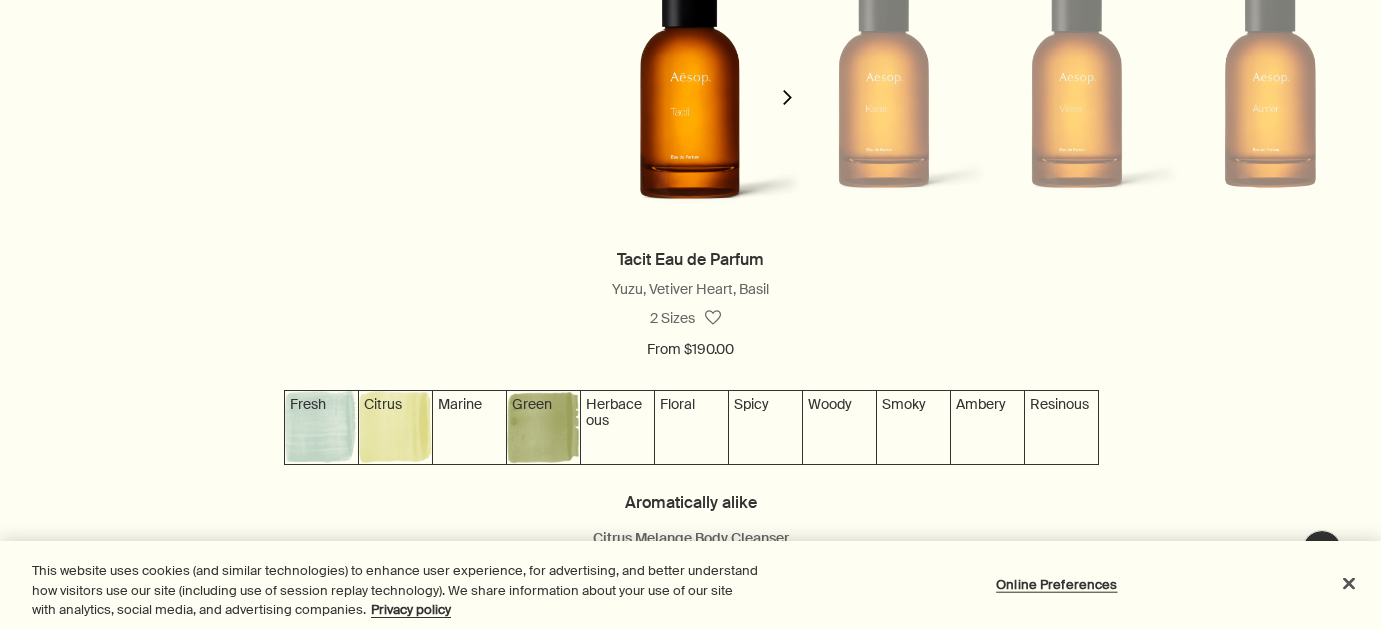 click at bounding box center (395, 427) 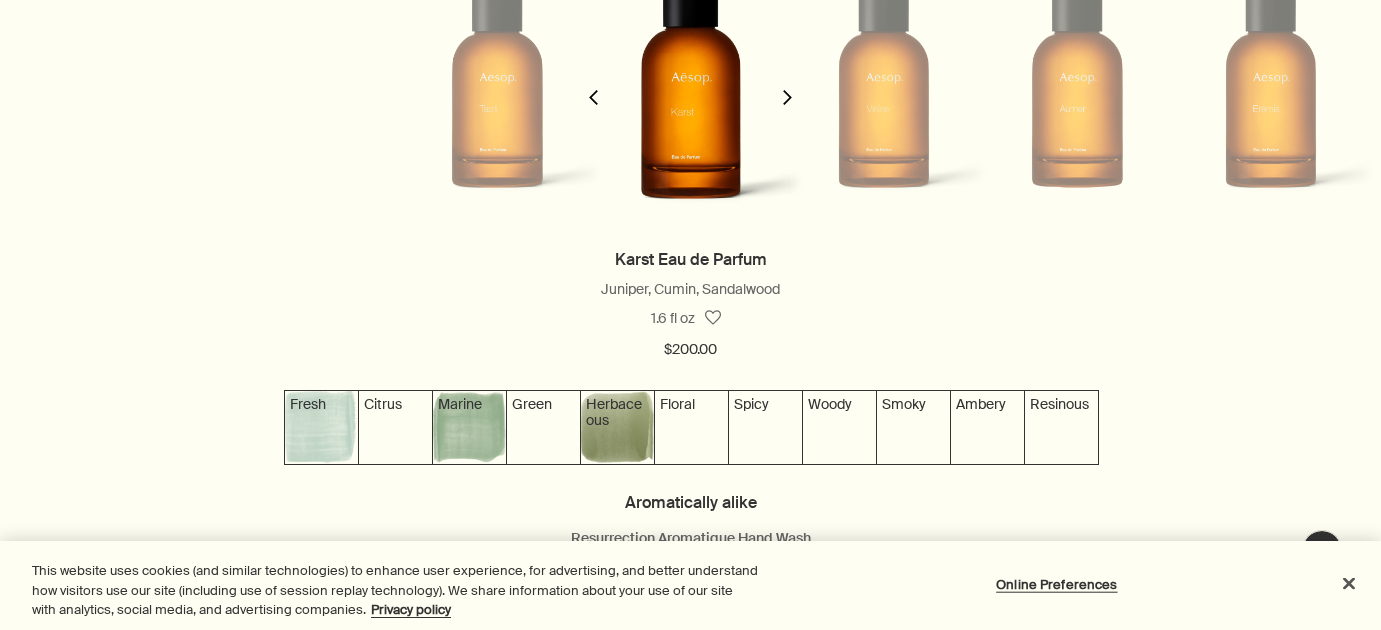click on "chevron" at bounding box center (788, 85) 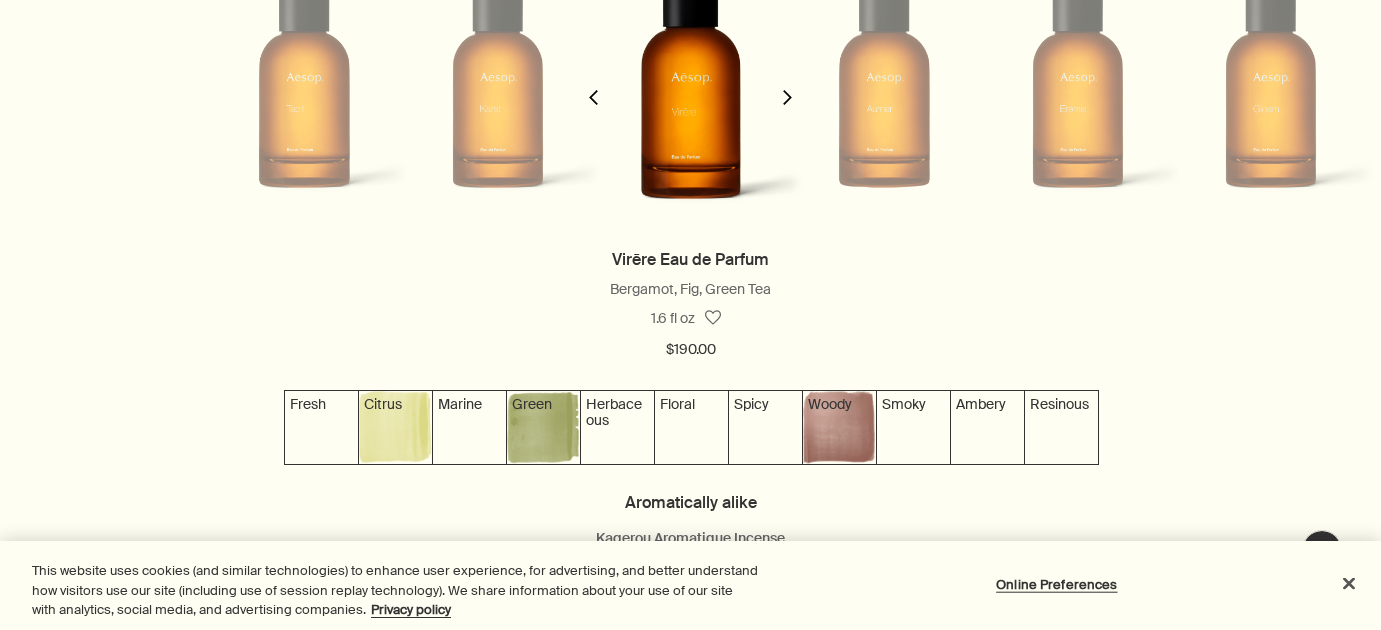 scroll, scrollTop: 0, scrollLeft: 387, axis: horizontal 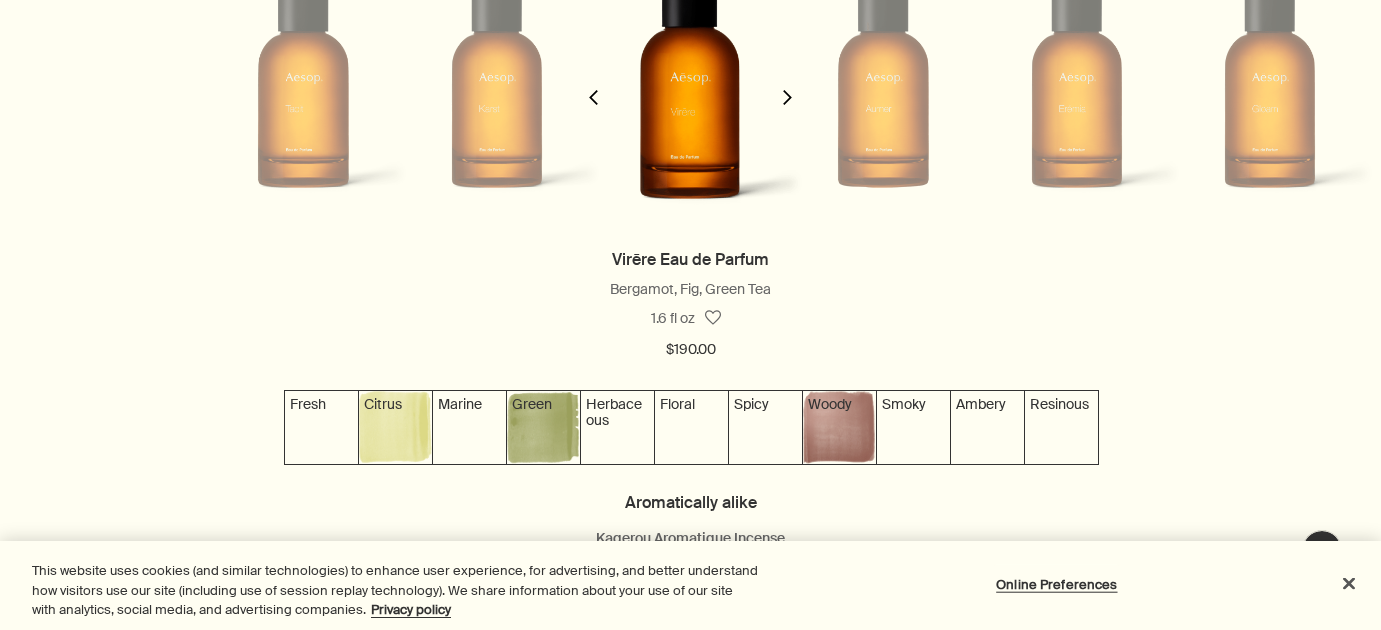 click on "chevron" at bounding box center [788, 85] 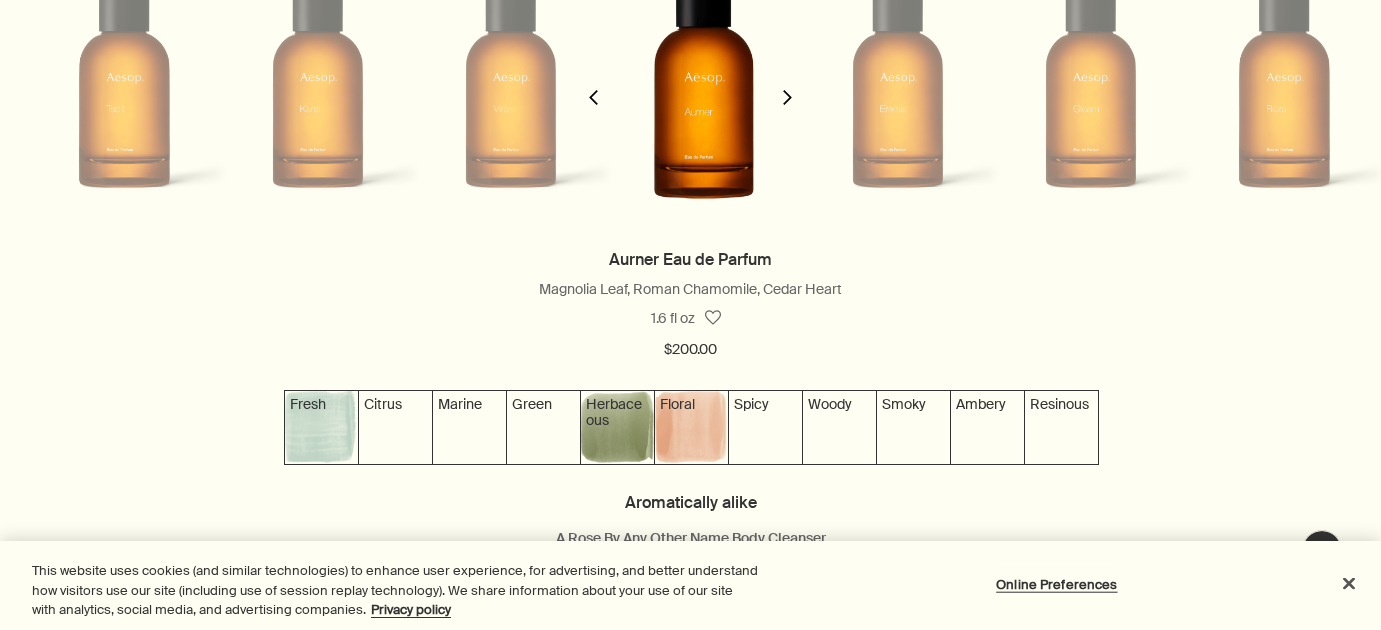 scroll, scrollTop: 0, scrollLeft: 580, axis: horizontal 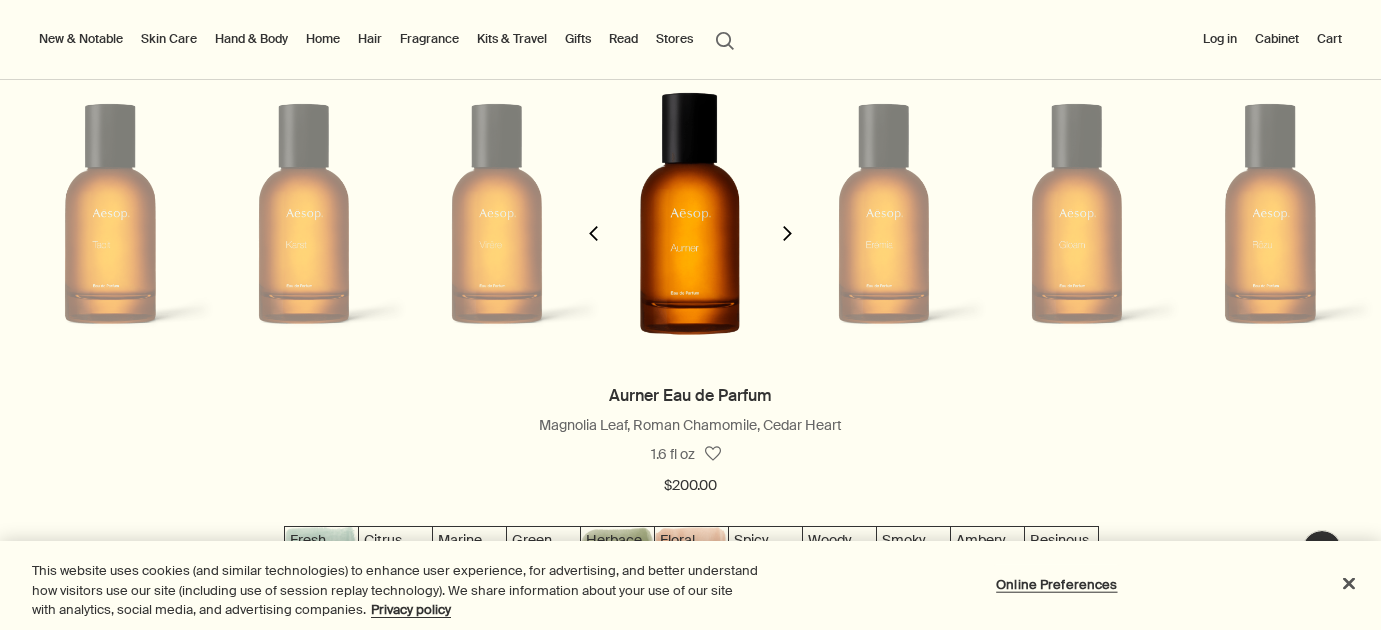 click at bounding box center [788, 233] 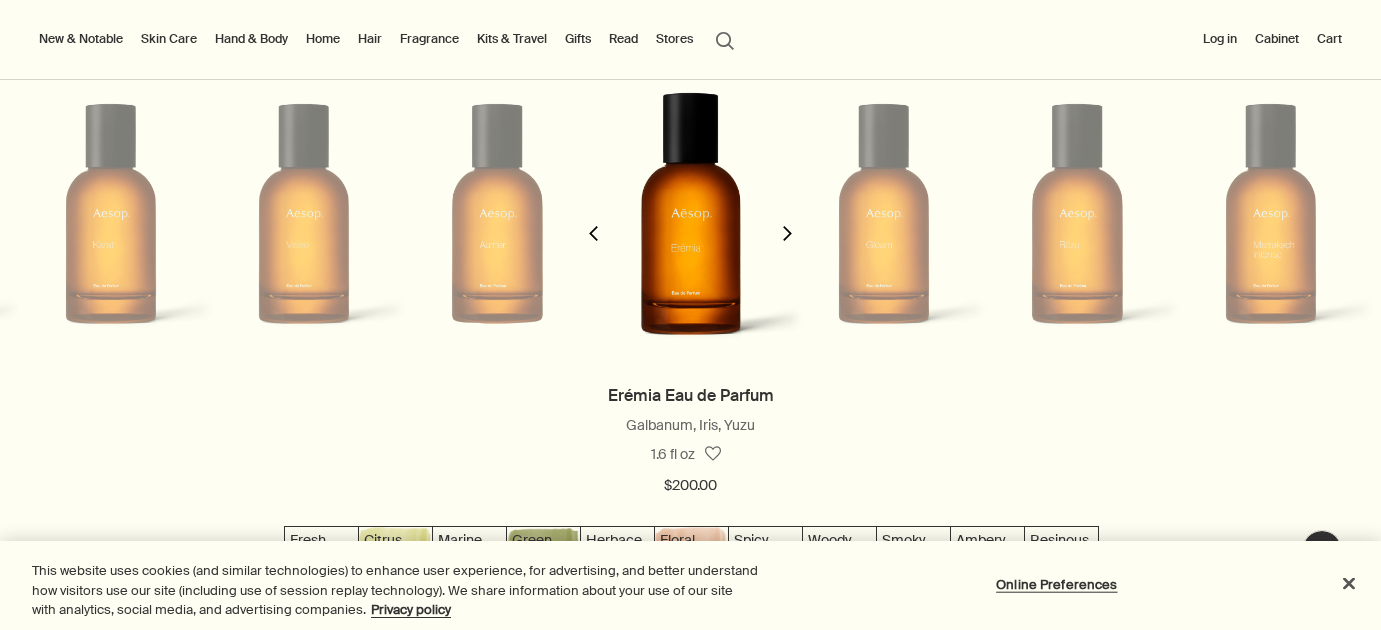 scroll, scrollTop: 0, scrollLeft: 773, axis: horizontal 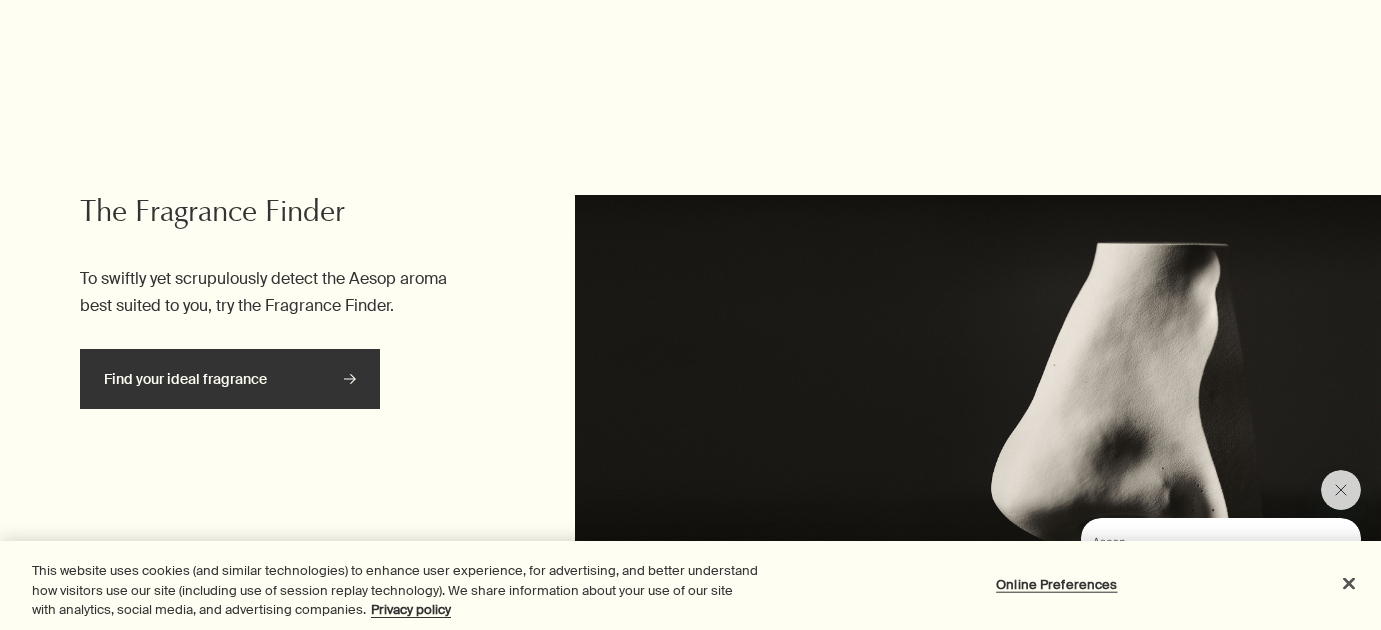 click on "Find your ideal fragrance   rightArrow" at bounding box center (230, 379) 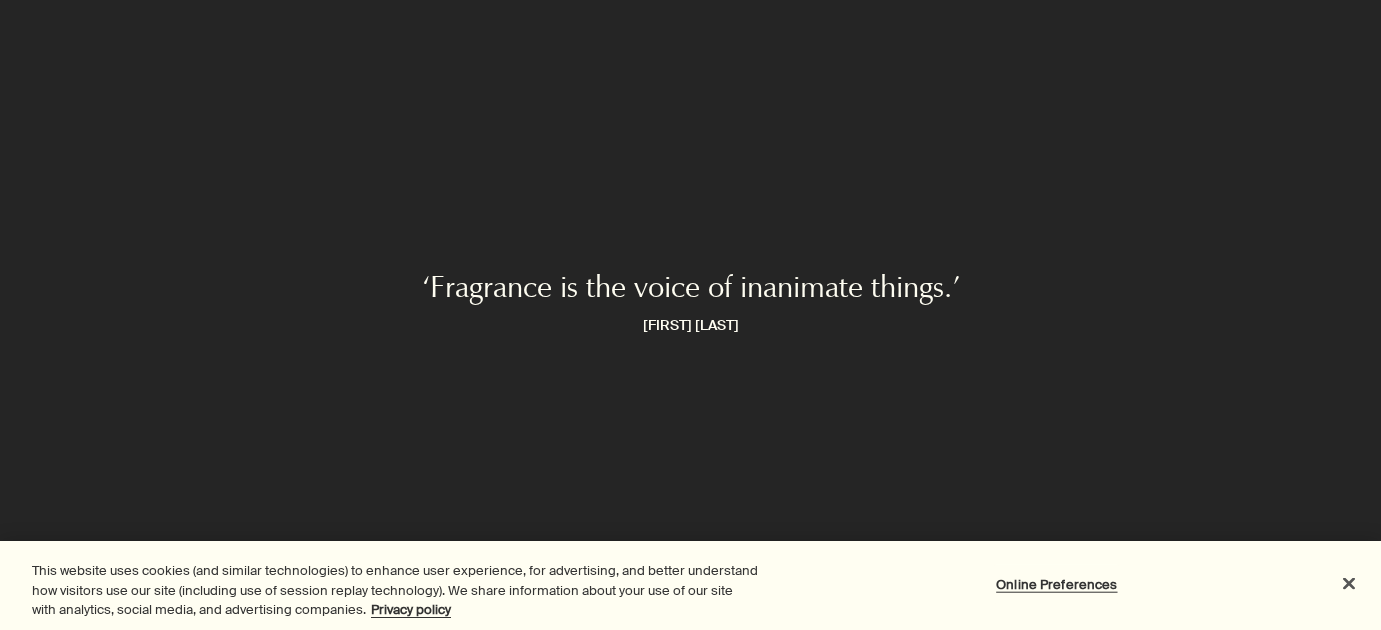 scroll, scrollTop: 0, scrollLeft: 0, axis: both 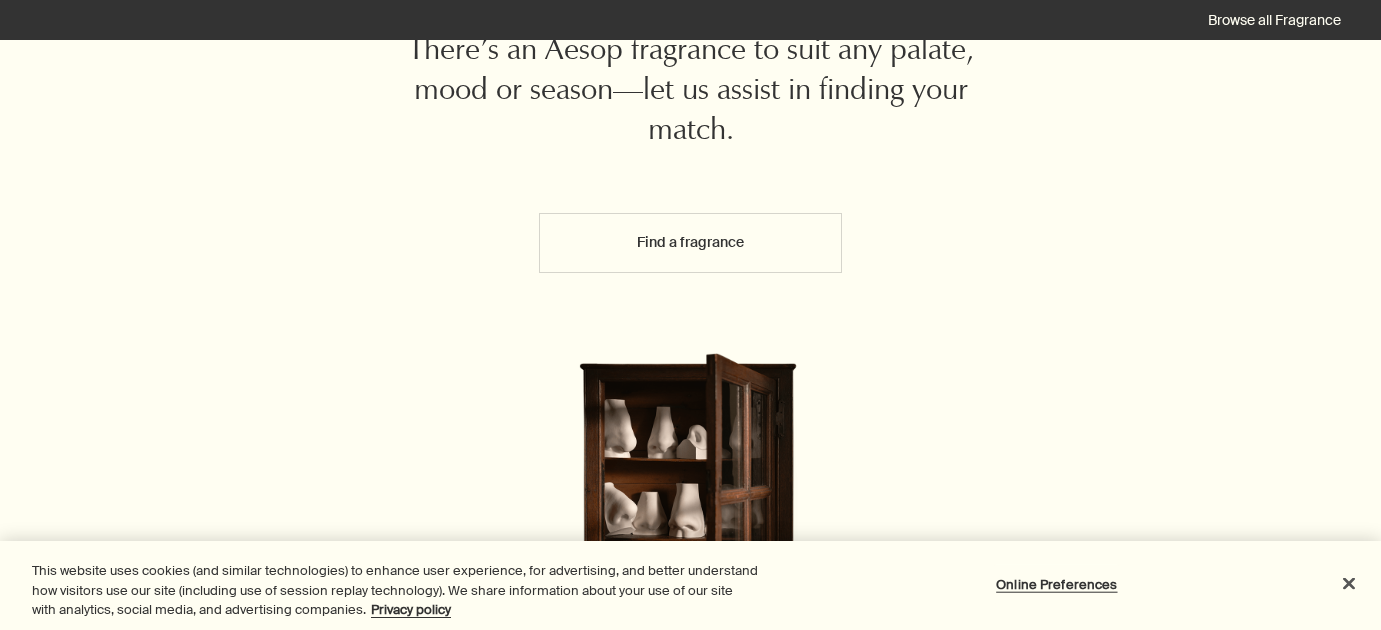 click on "Find a fragrance" at bounding box center (691, 243) 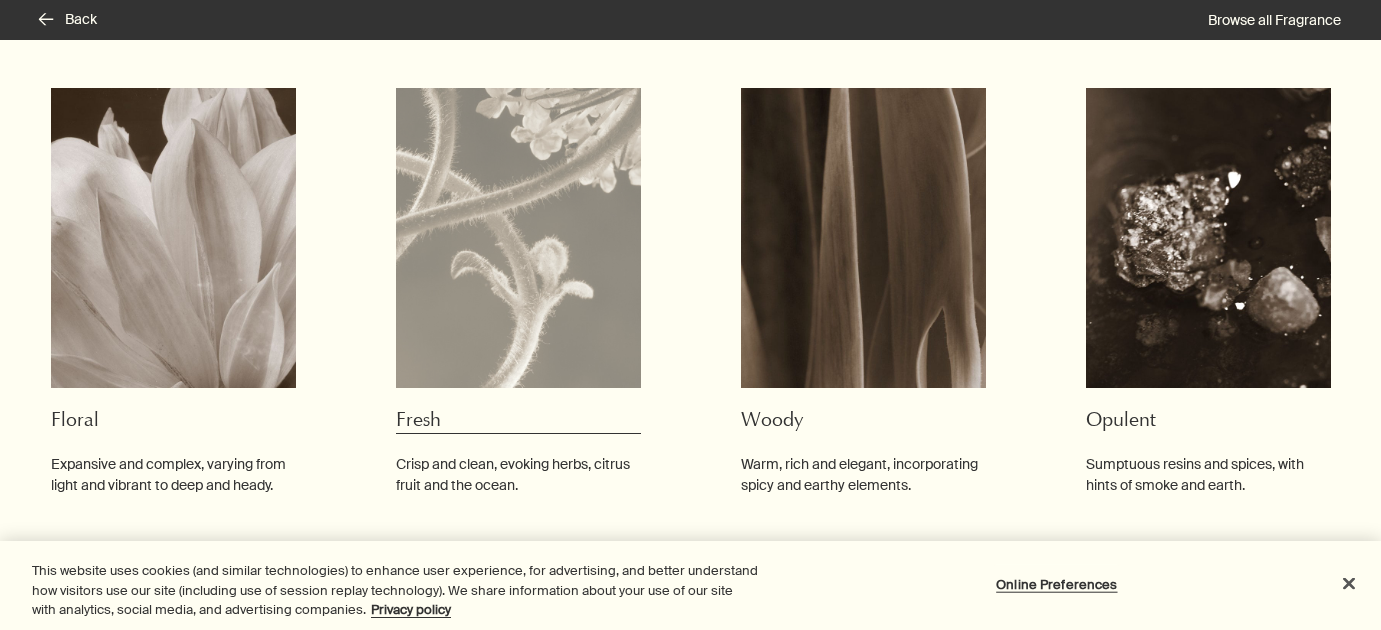 scroll, scrollTop: 266, scrollLeft: 0, axis: vertical 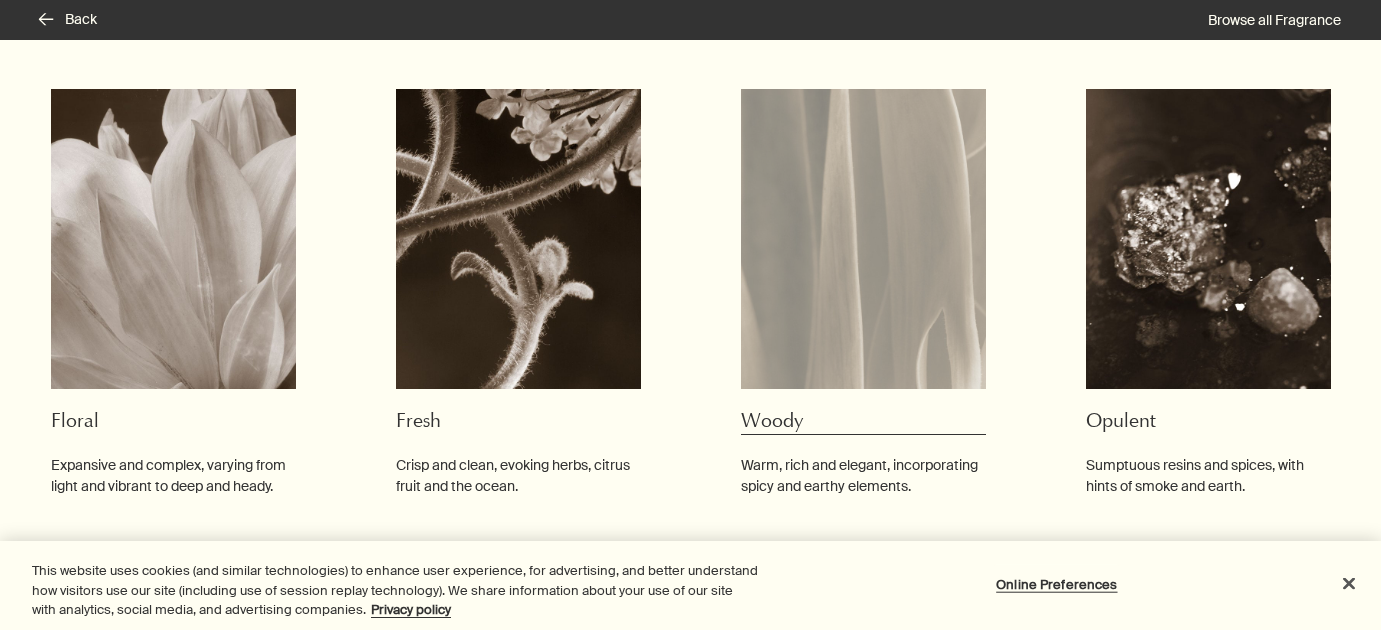 click at bounding box center (173, 239) 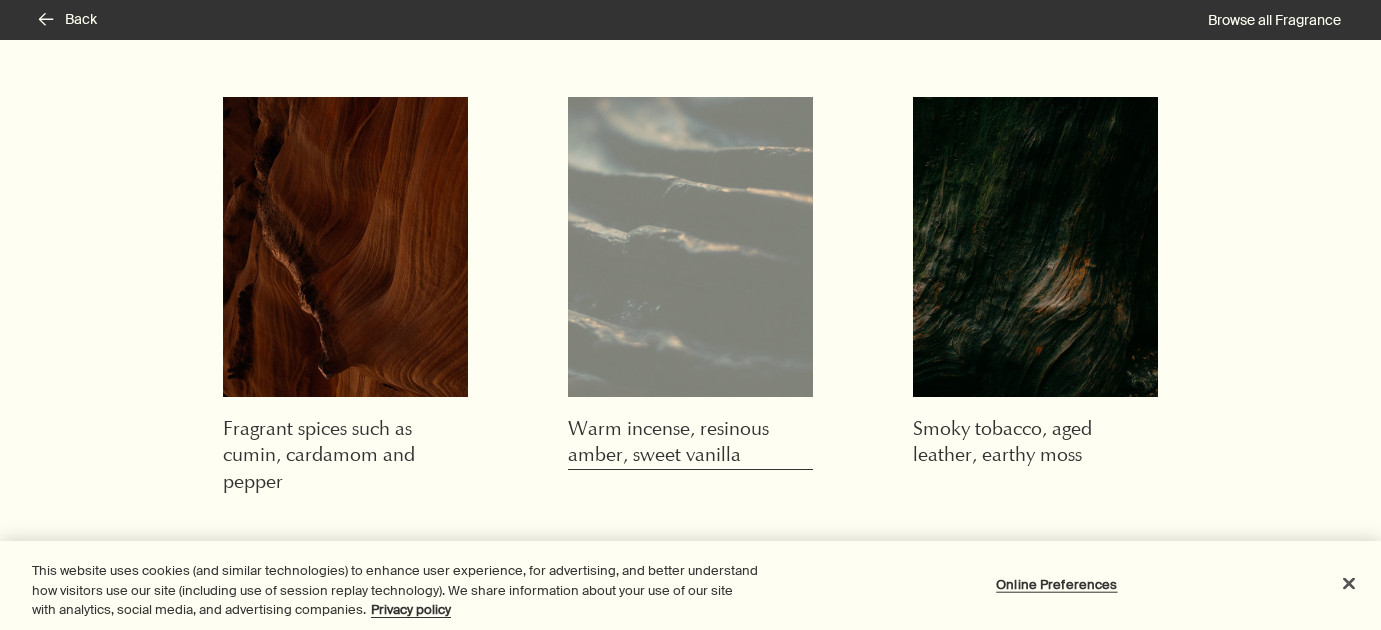 scroll, scrollTop: 217, scrollLeft: 0, axis: vertical 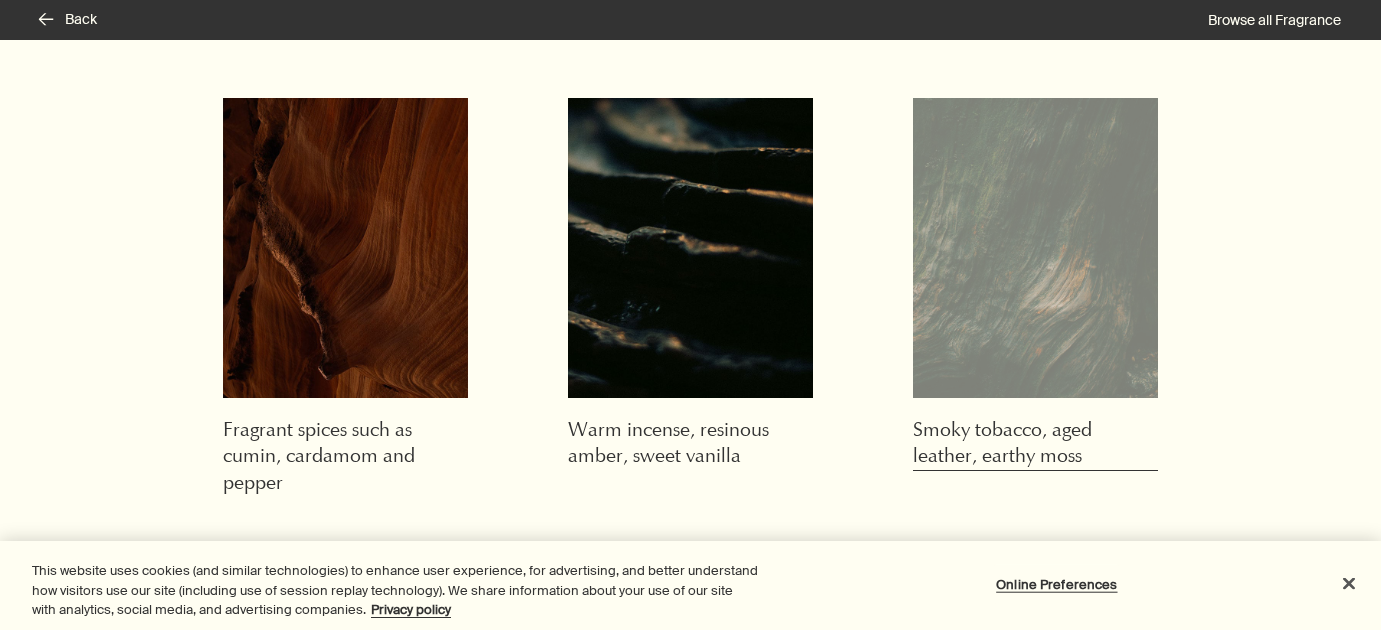 click on "Smoky tobacco, aged leather, earthy moss" at bounding box center [345, 458] 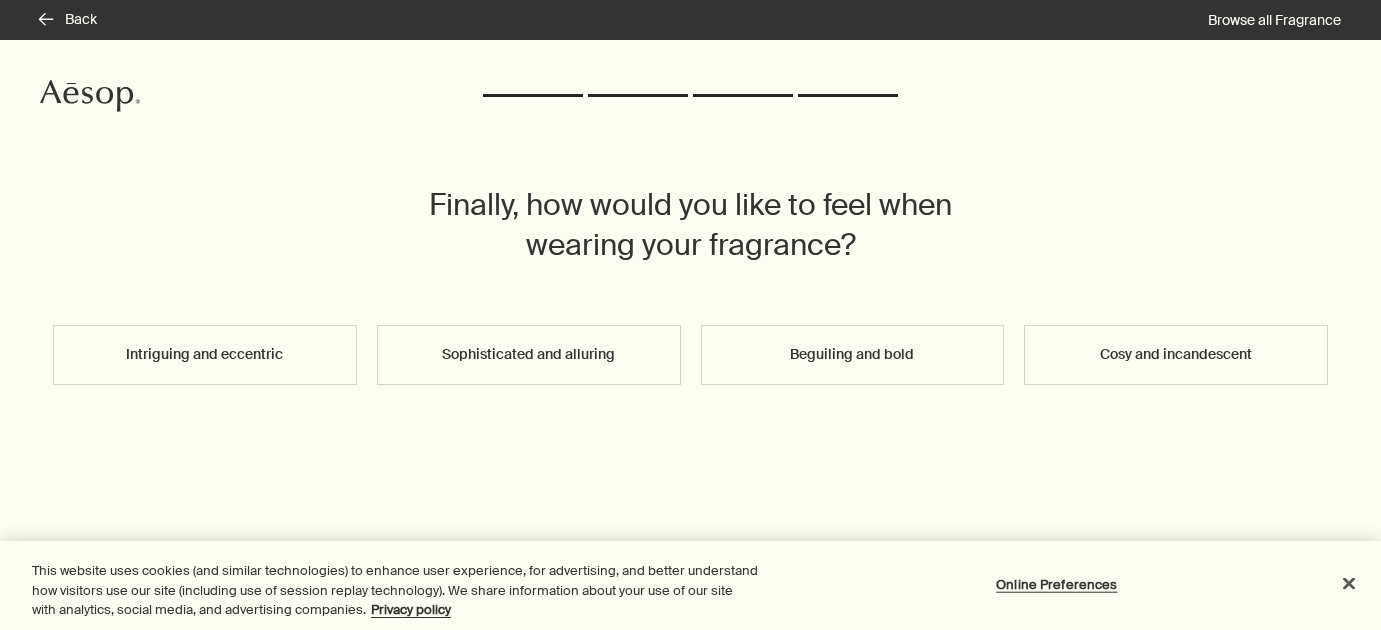 click on "Intriguing and eccentric" at bounding box center (205, 355) 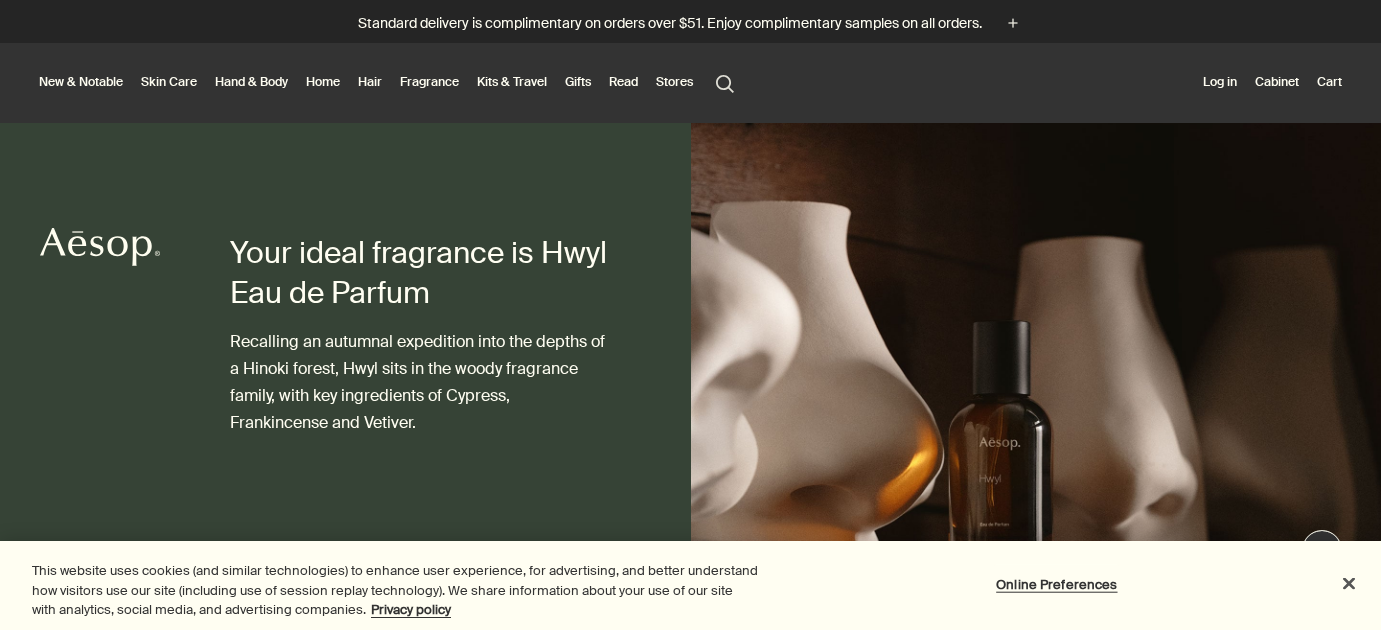 scroll, scrollTop: 0, scrollLeft: 0, axis: both 